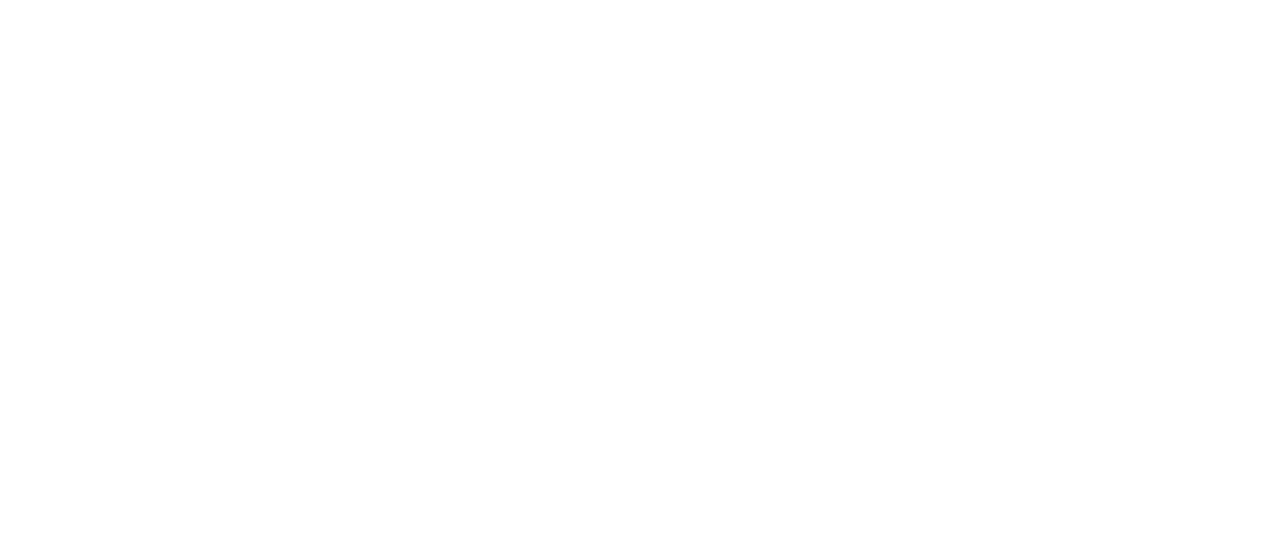 scroll, scrollTop: 0, scrollLeft: 0, axis: both 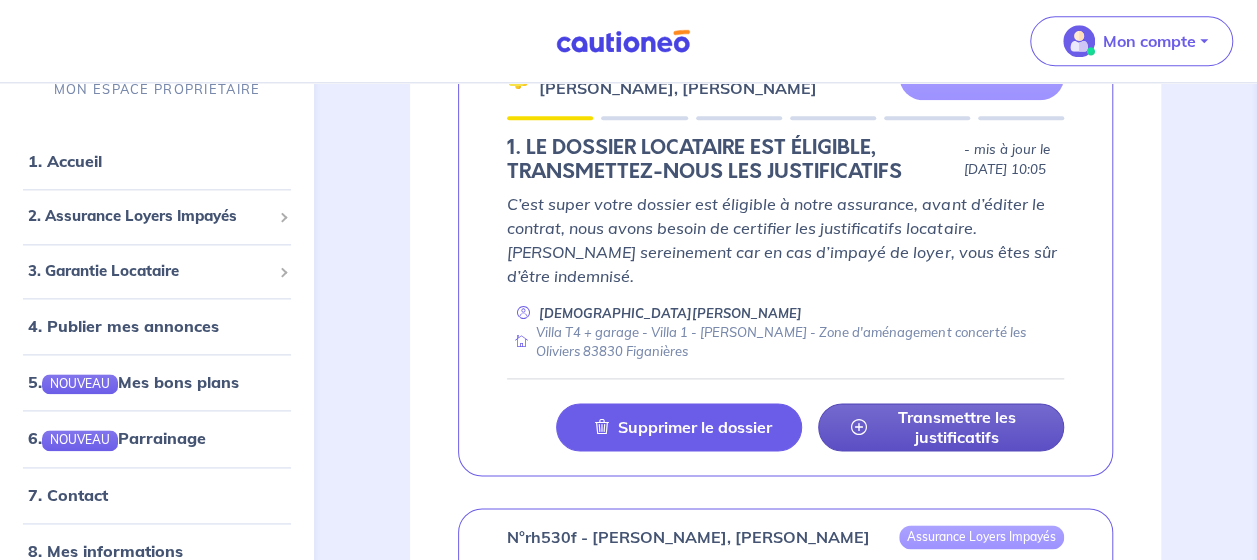 click on "Transmettre les justificatifs" at bounding box center [957, 427] 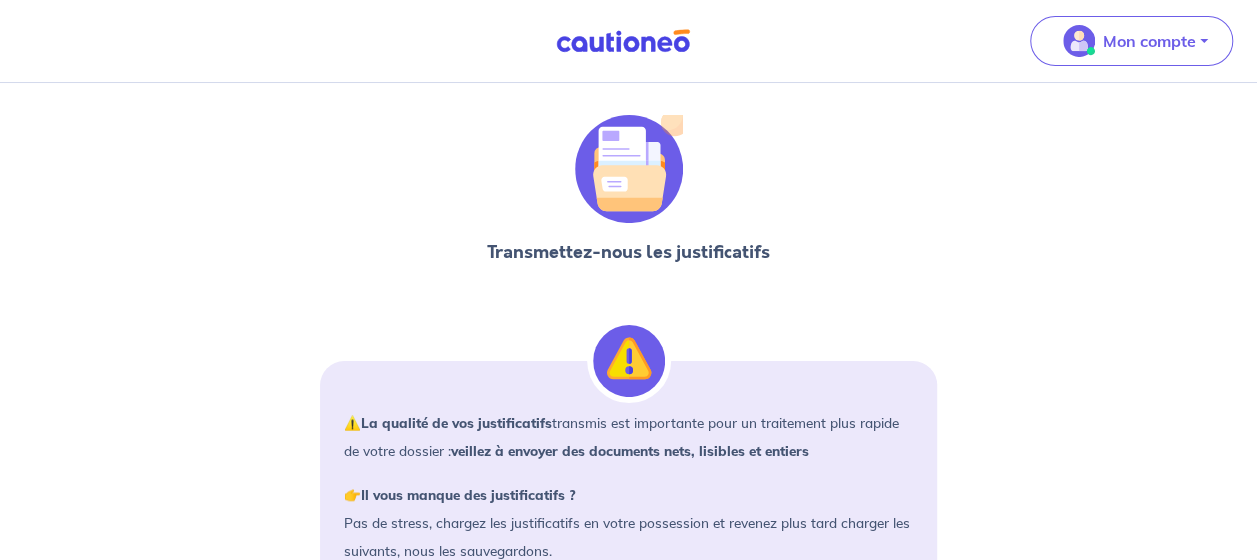 scroll, scrollTop: 0, scrollLeft: 0, axis: both 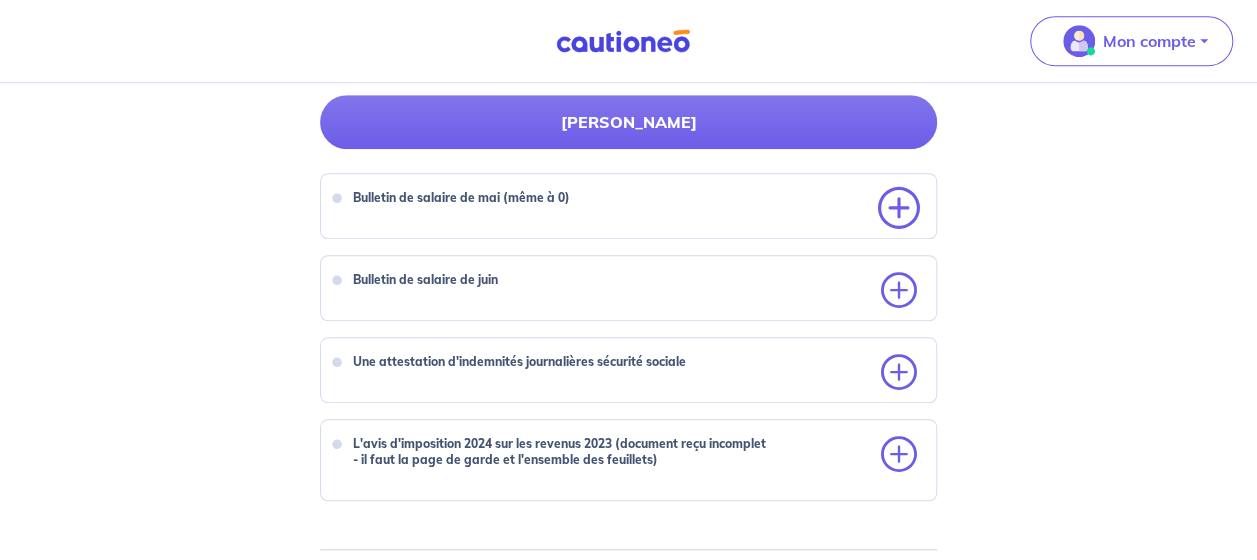 click at bounding box center [899, 209] 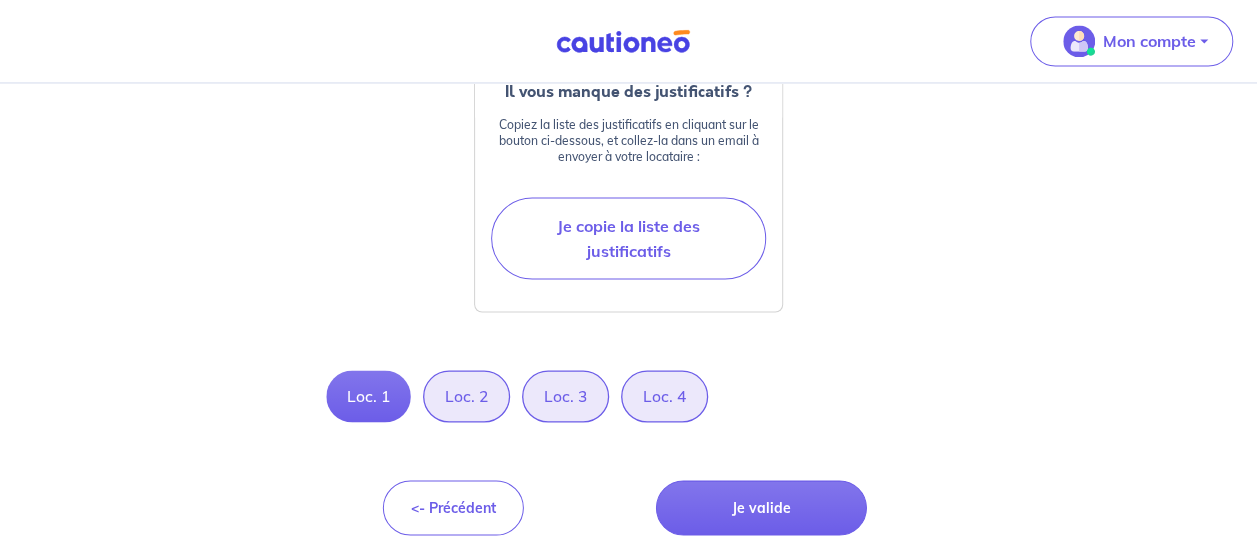 scroll, scrollTop: 1720, scrollLeft: 0, axis: vertical 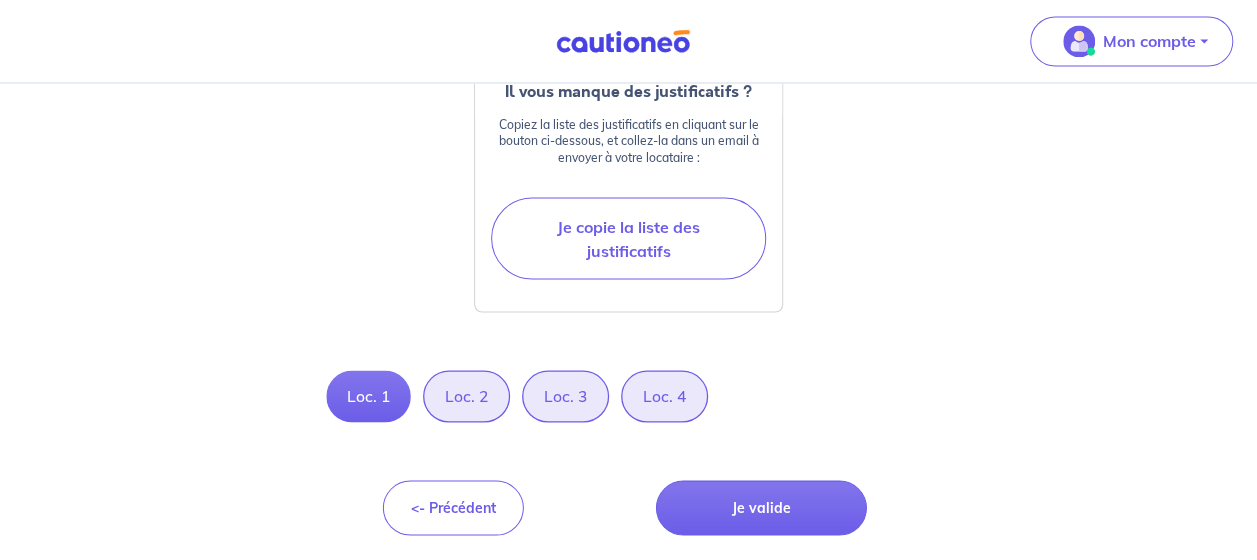 click at bounding box center [899, -402] 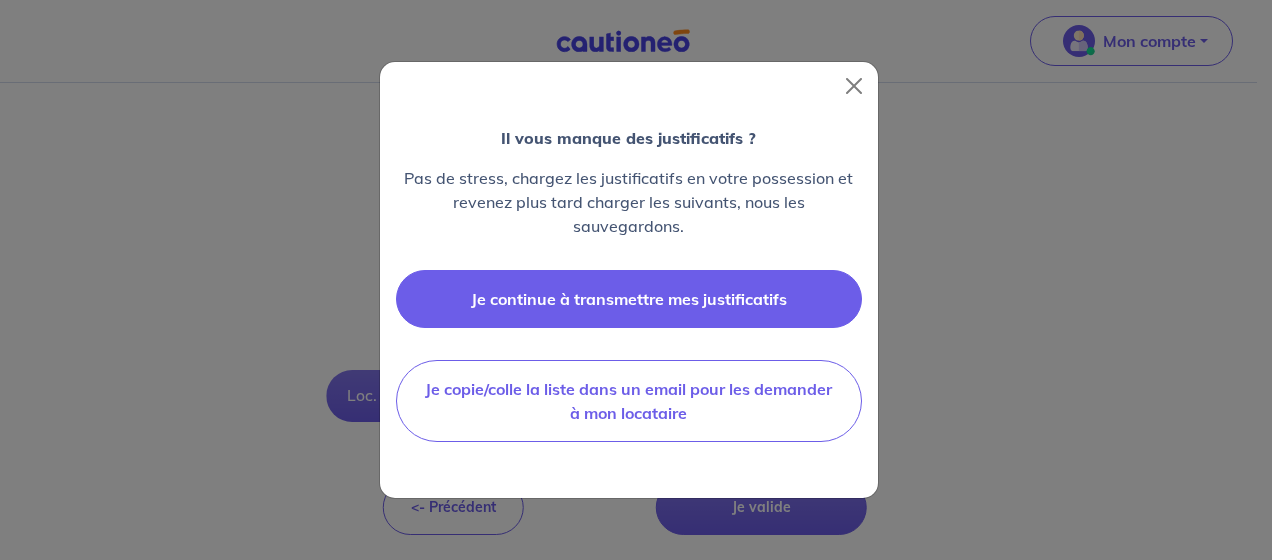 click on "Je continue à transmettre mes justificatifs" at bounding box center [629, 299] 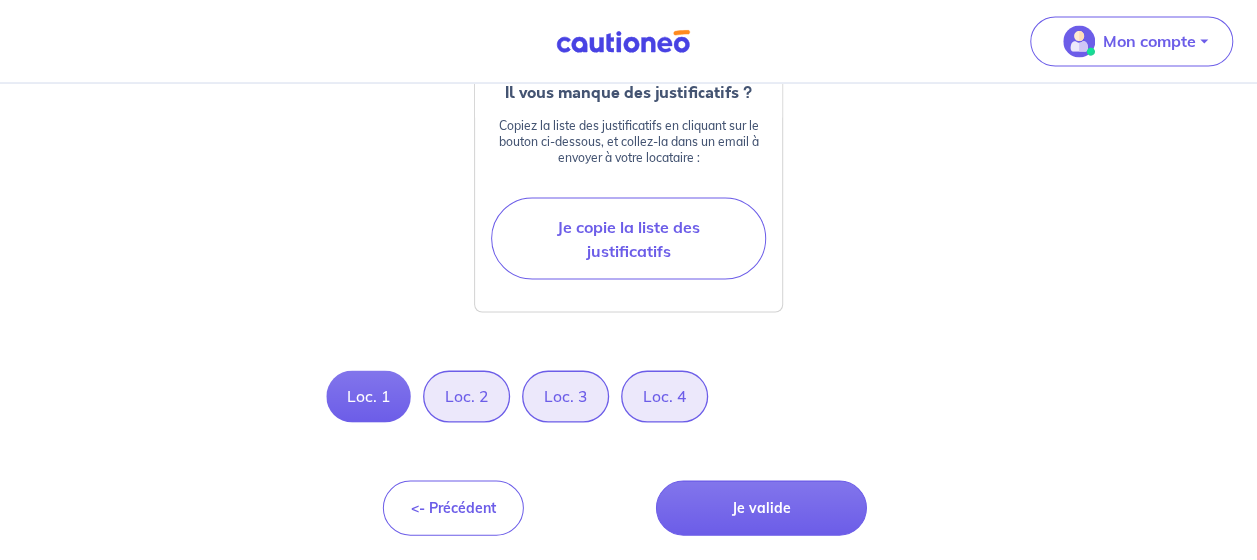 scroll, scrollTop: 3714, scrollLeft: 0, axis: vertical 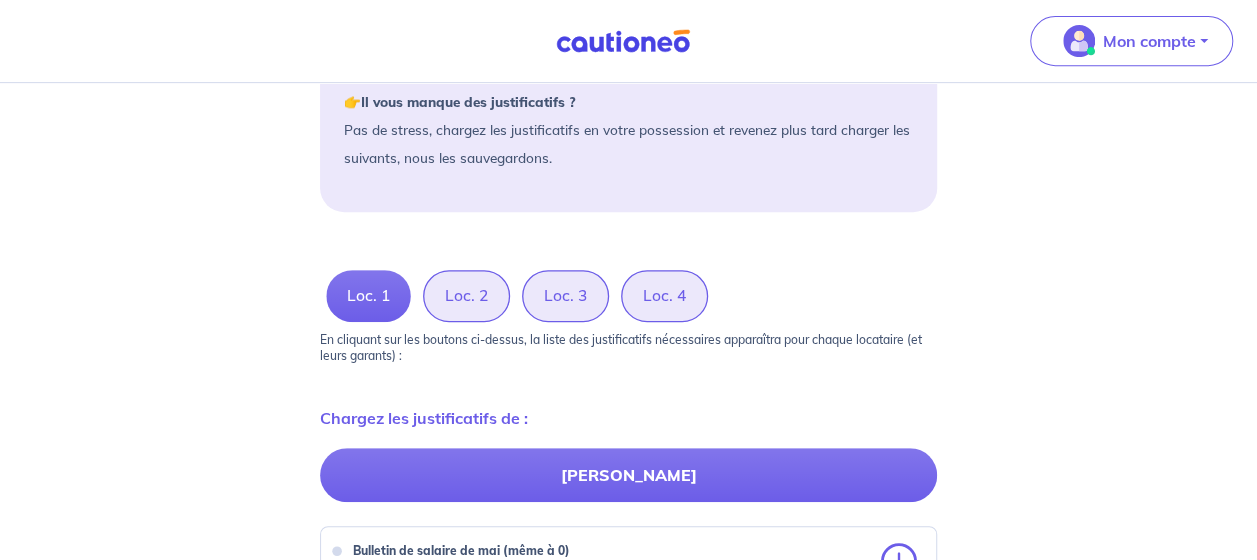 click on "Loc. 2" at bounding box center [466, 296] 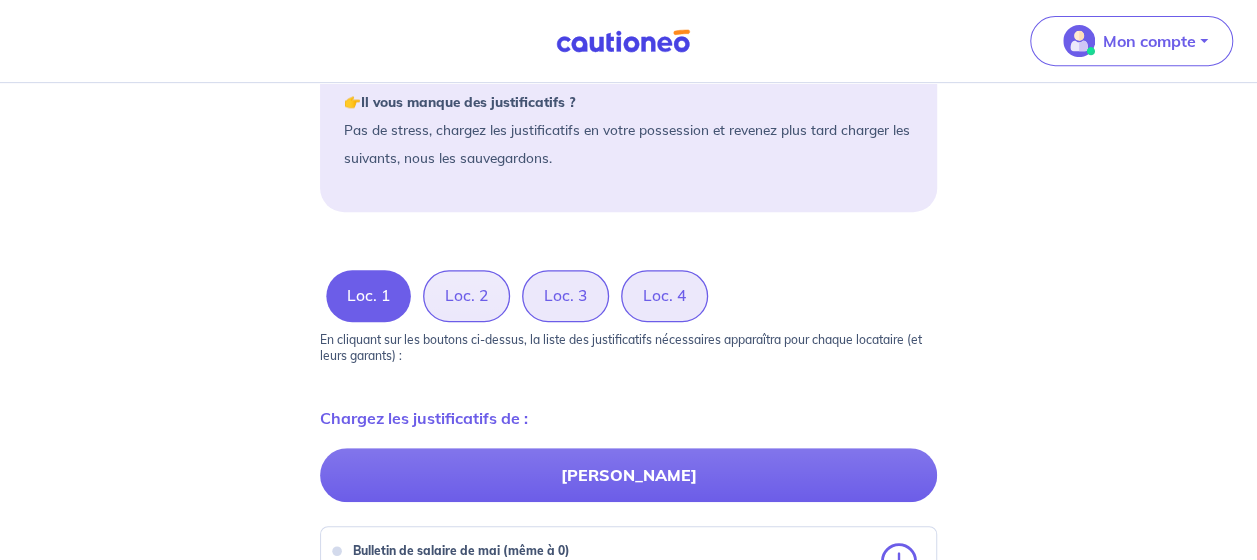 click on "Loc. 2" at bounding box center (466, 296) 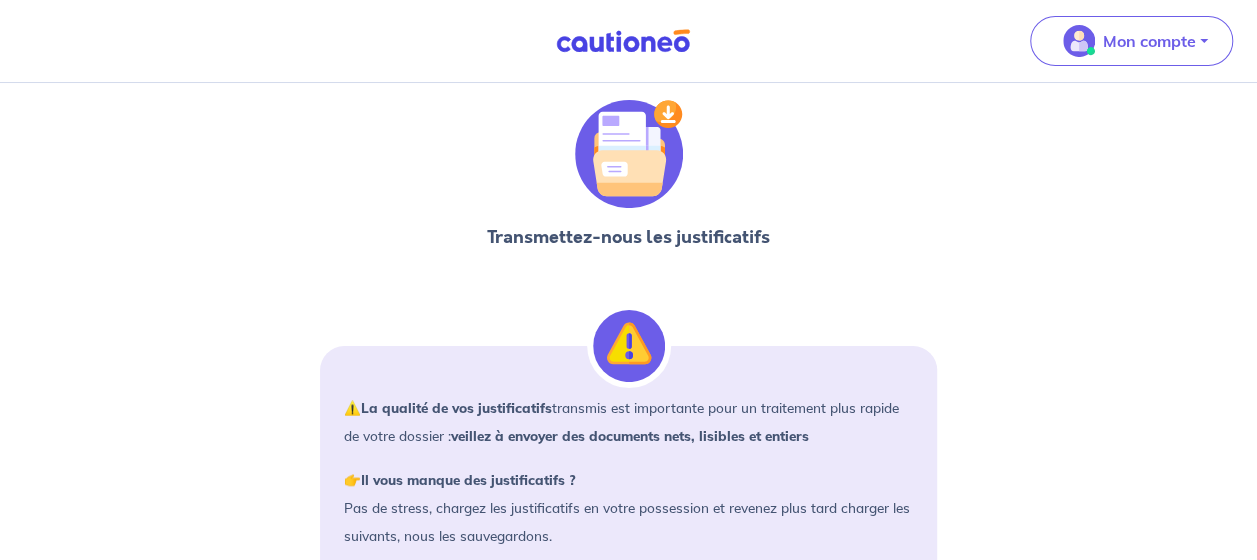 scroll, scrollTop: 0, scrollLeft: 0, axis: both 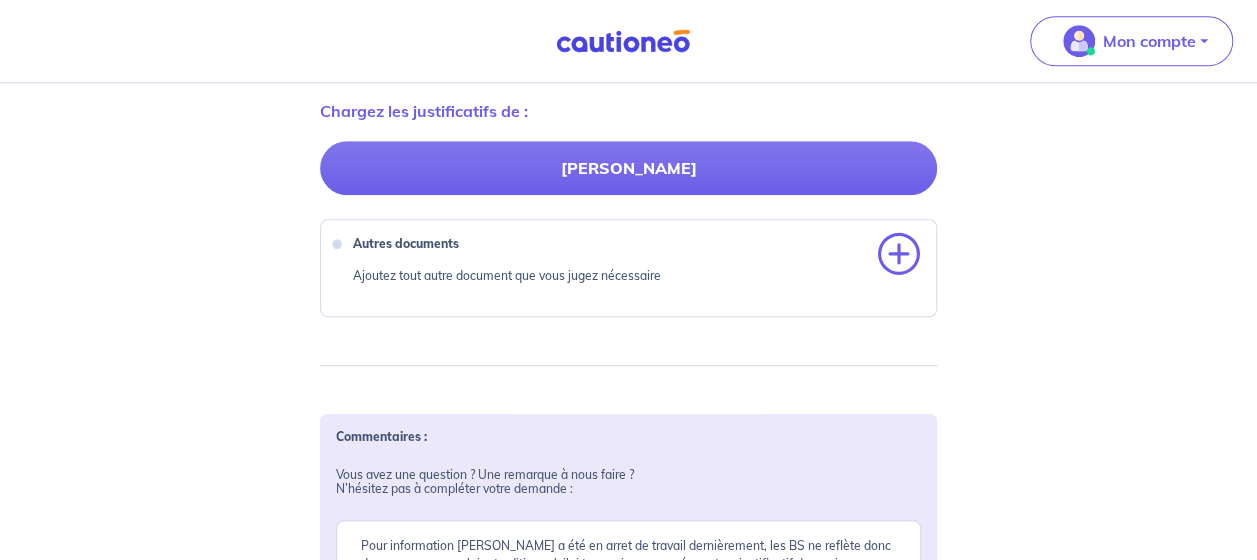 click at bounding box center (899, 255) 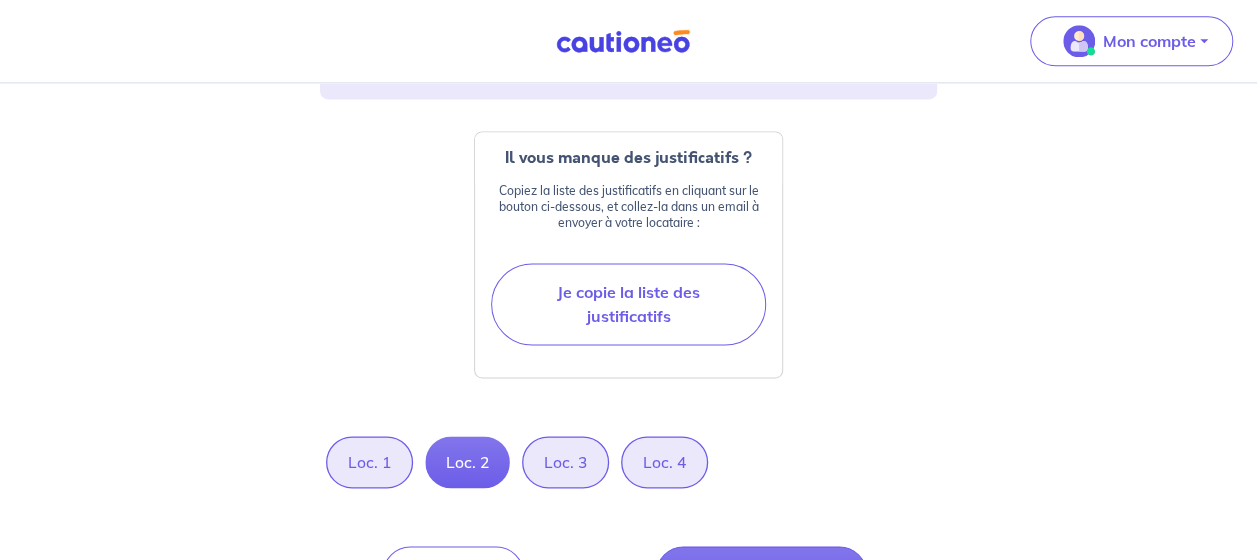 scroll, scrollTop: 1352, scrollLeft: 0, axis: vertical 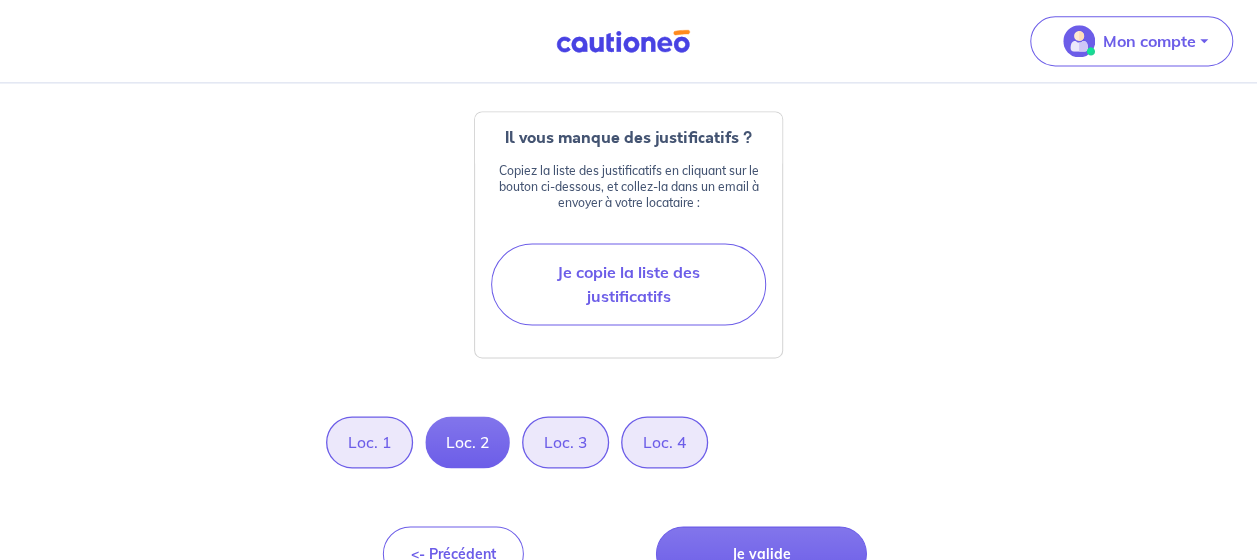 click on "Loc. 3" at bounding box center (565, 442) 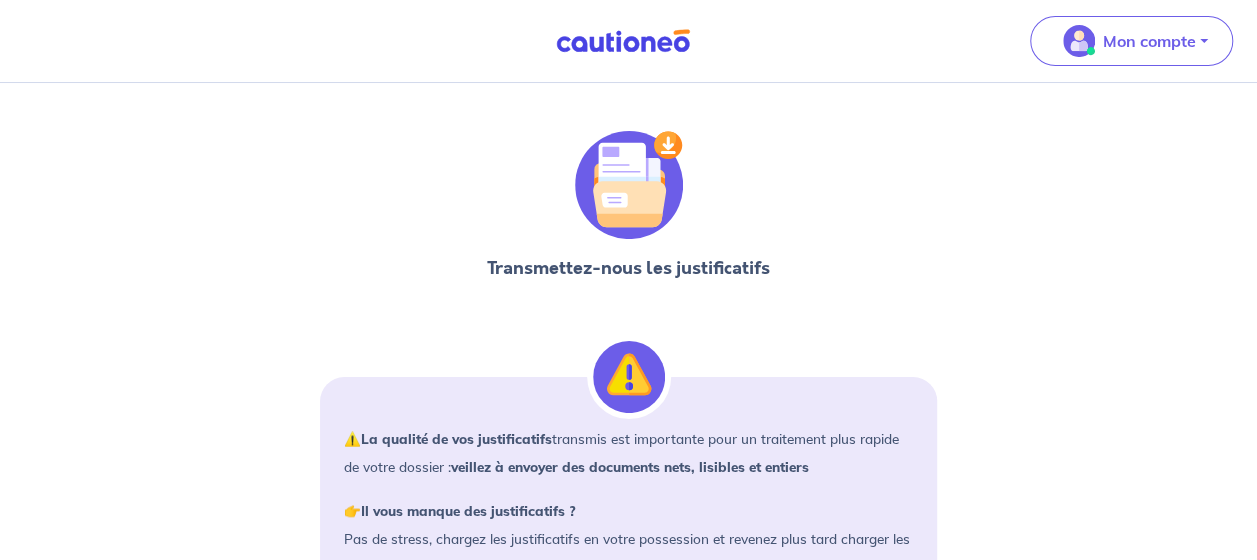 scroll, scrollTop: 0, scrollLeft: 0, axis: both 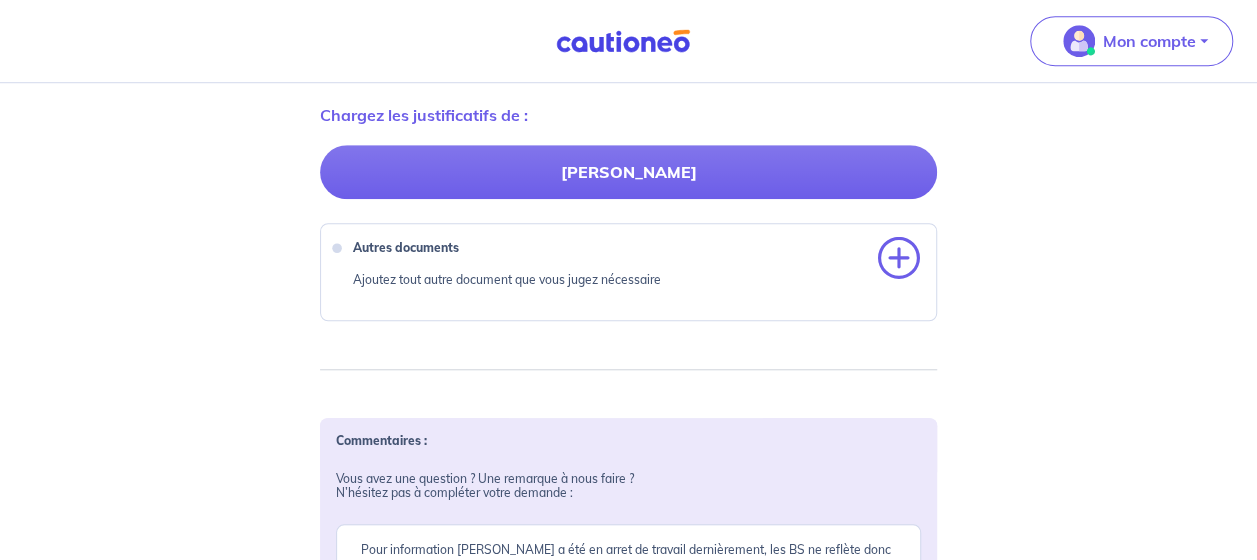 click at bounding box center [899, 259] 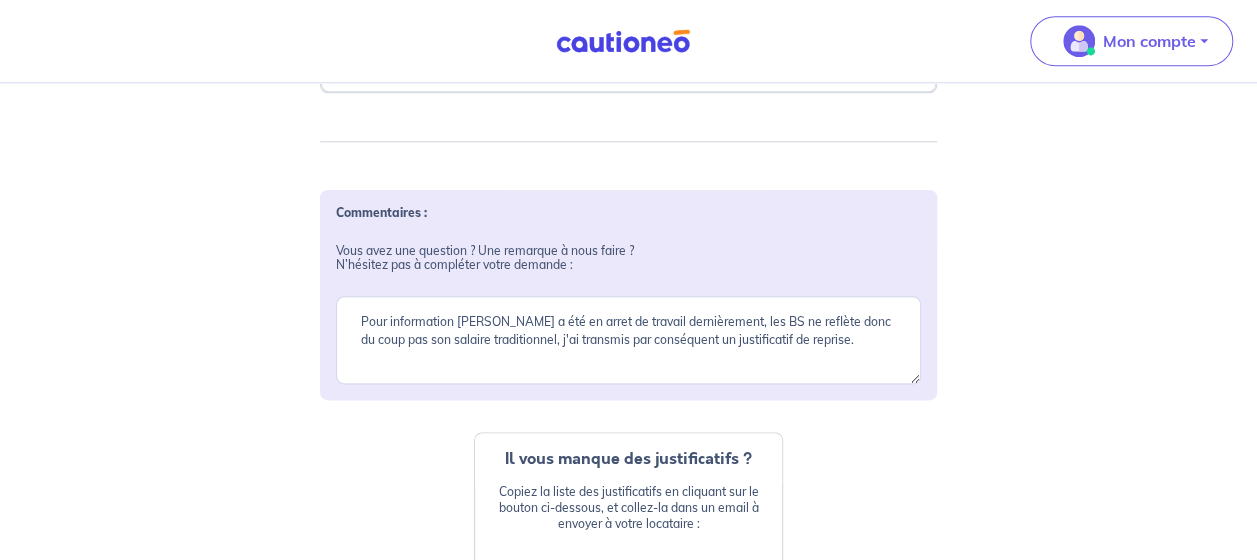 scroll, scrollTop: 1039, scrollLeft: 0, axis: vertical 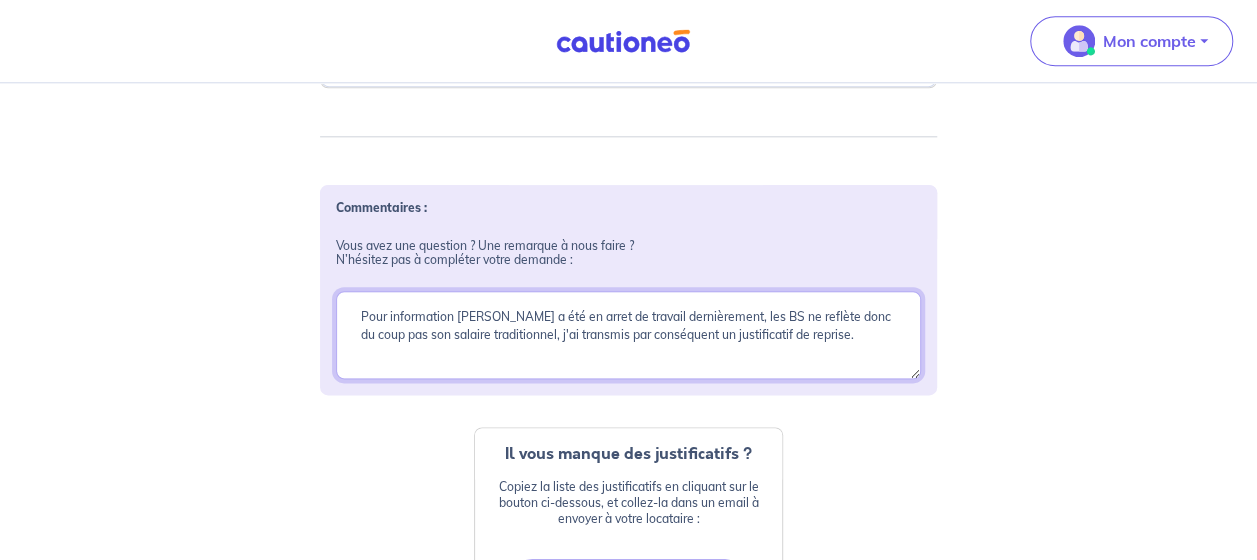 click on "Pour information [PERSON_NAME] a été en arret de travail dernièrement, les BS ne reflète donc du coup pas son salaire traditionnel, j'ai transmis par conséquent un justificatif de reprise." at bounding box center [628, 335] 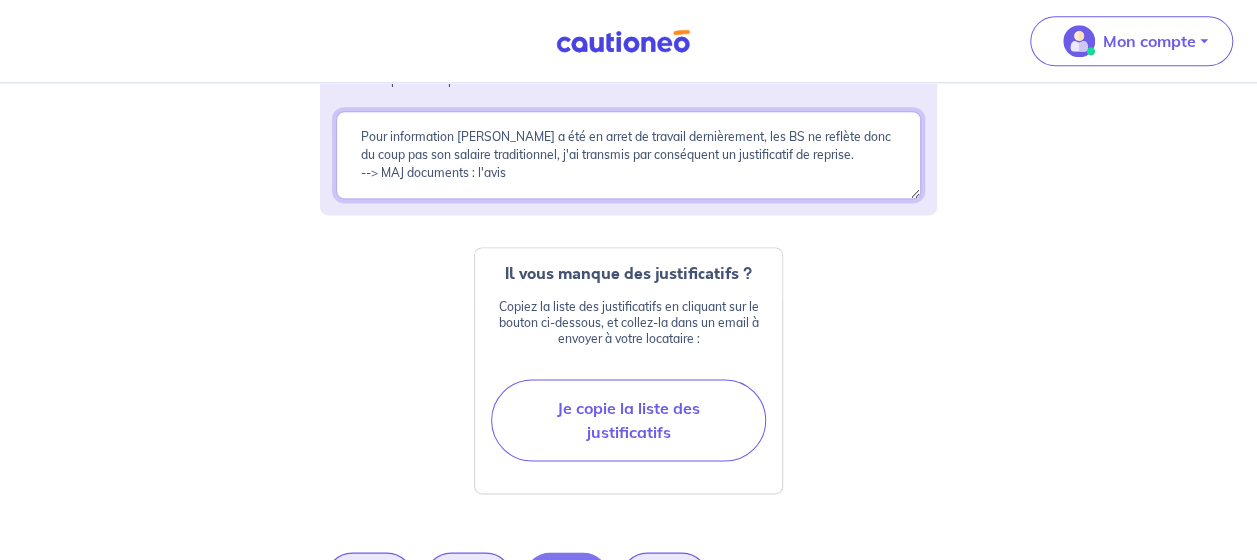 scroll, scrollTop: 1240, scrollLeft: 0, axis: vertical 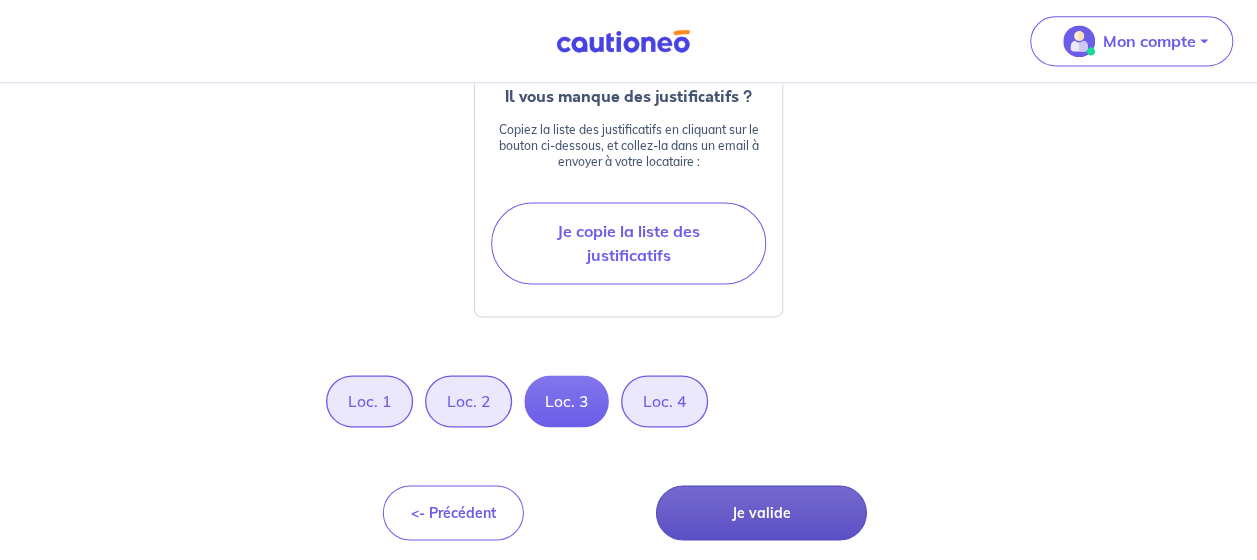 type on "Pour information [PERSON_NAME] a été en arret de travail dernièrement, les BS ne reflète donc du coup pas son salaire traditionnel, j'ai transmis par conséquent un justificatif de reprise.
--> MAJ documents : l'avis d'impot du LOC 3 est le même que le LOC 4" 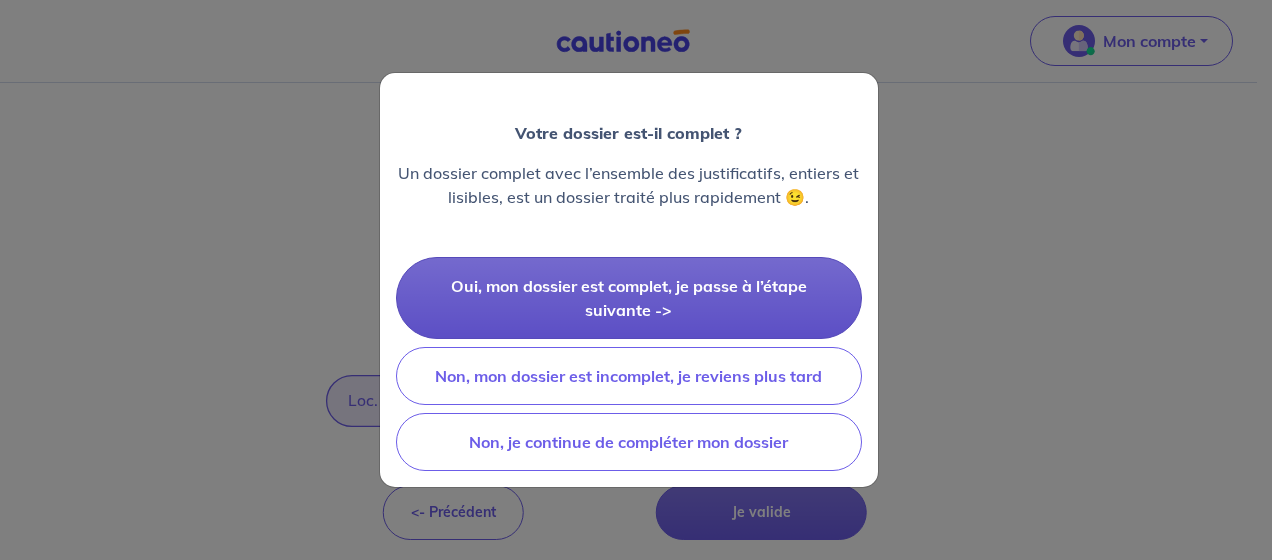 click on "Oui, mon dossier est complet, je passe à l’étape suivante ->" at bounding box center (629, 298) 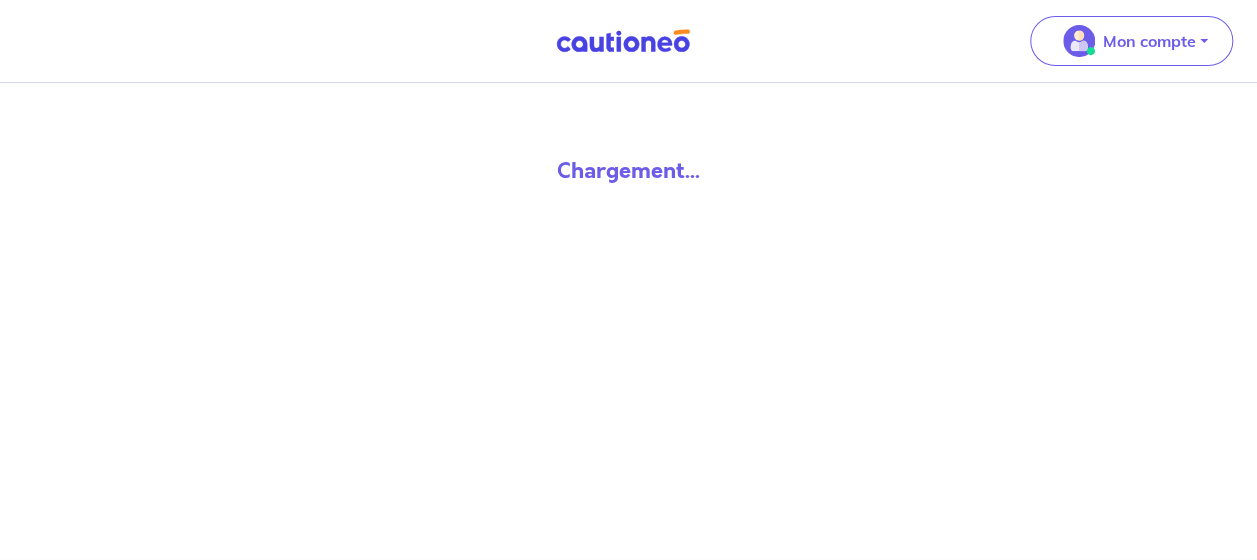 scroll, scrollTop: 0, scrollLeft: 0, axis: both 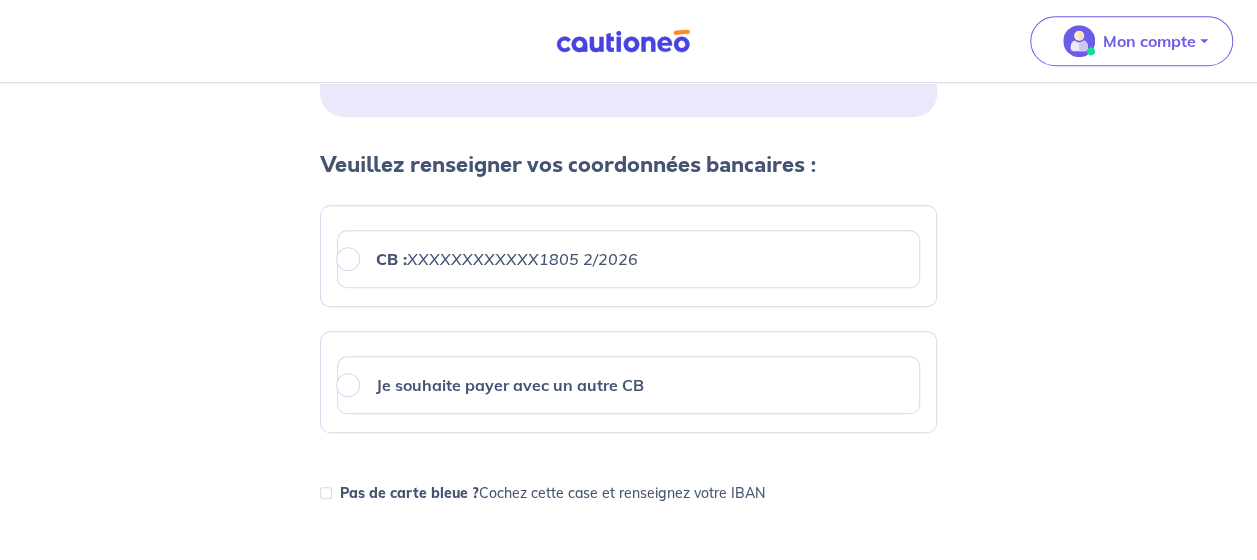 click on "XXXXXXXXXXXX1805 2/2026" at bounding box center (522, 259) 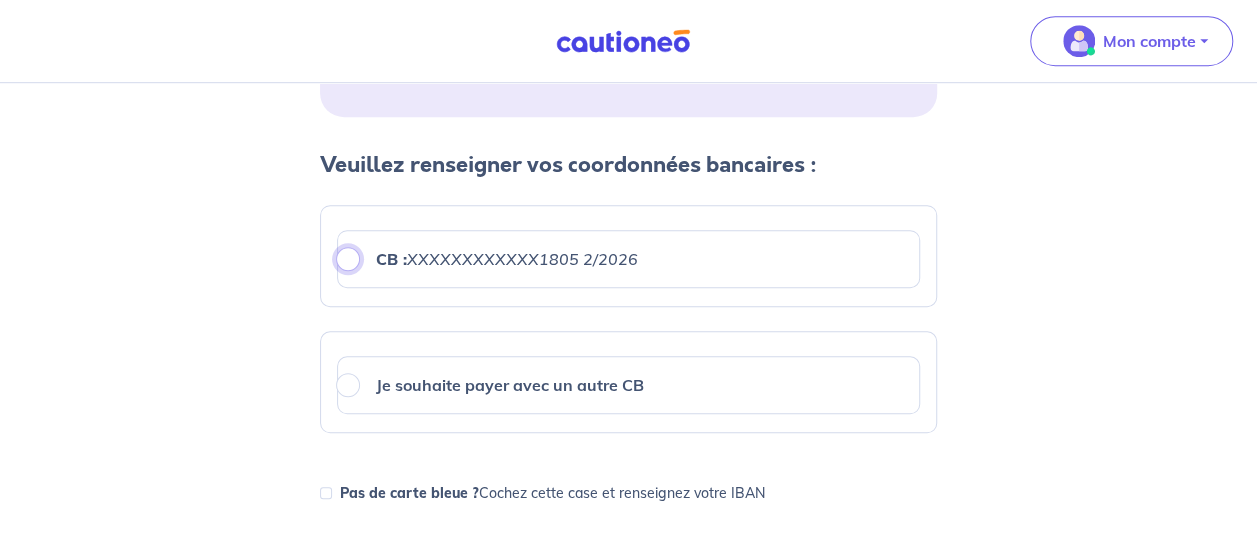 radio on "true" 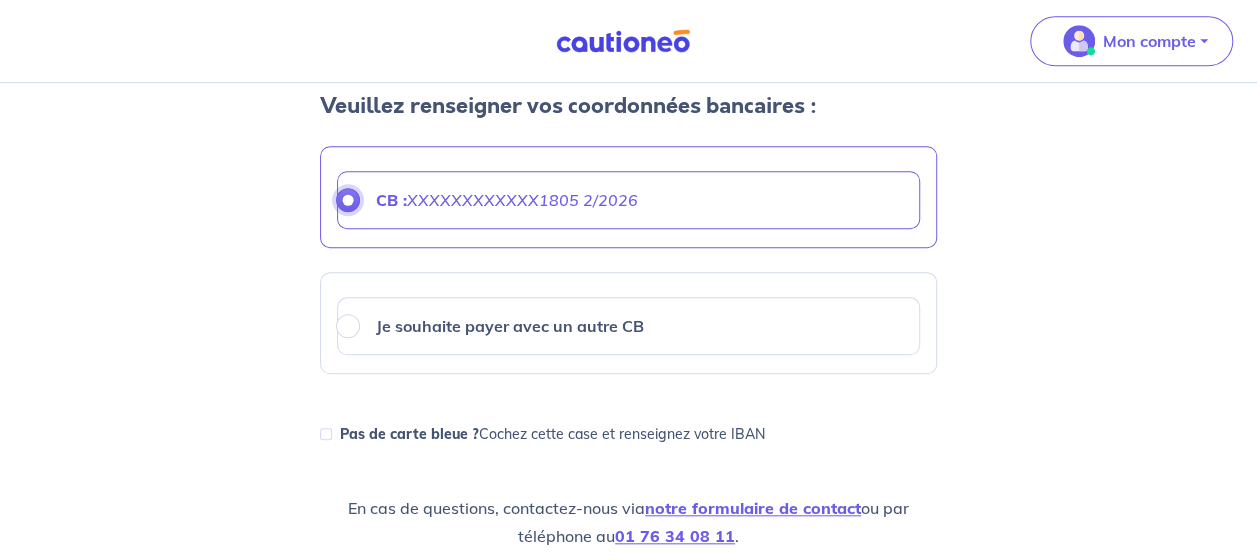 scroll, scrollTop: 689, scrollLeft: 0, axis: vertical 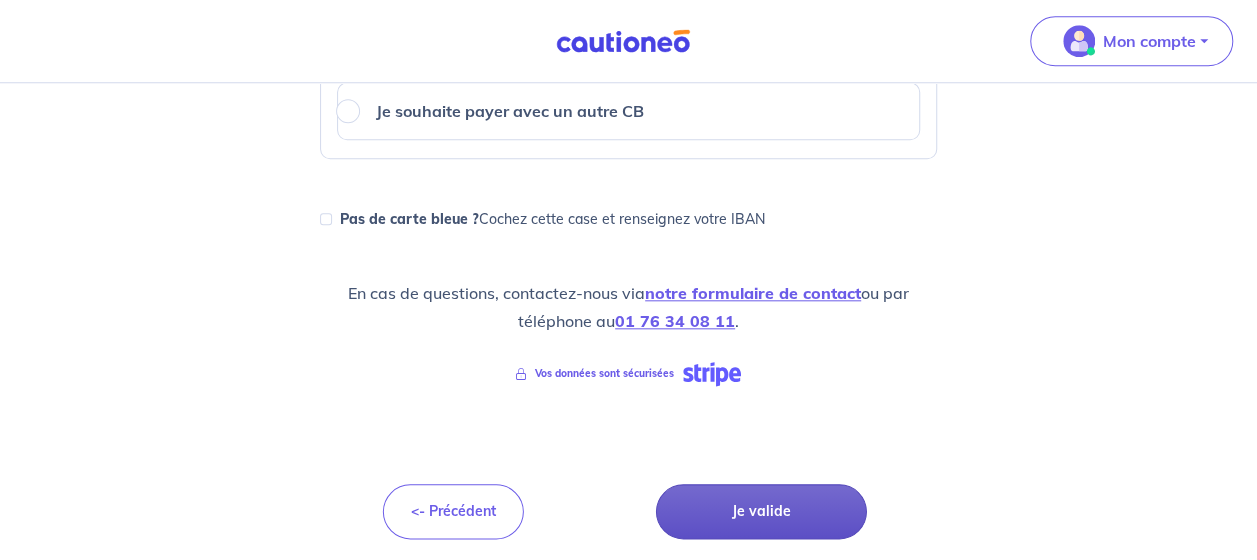 click on "Je valide" at bounding box center (761, 511) 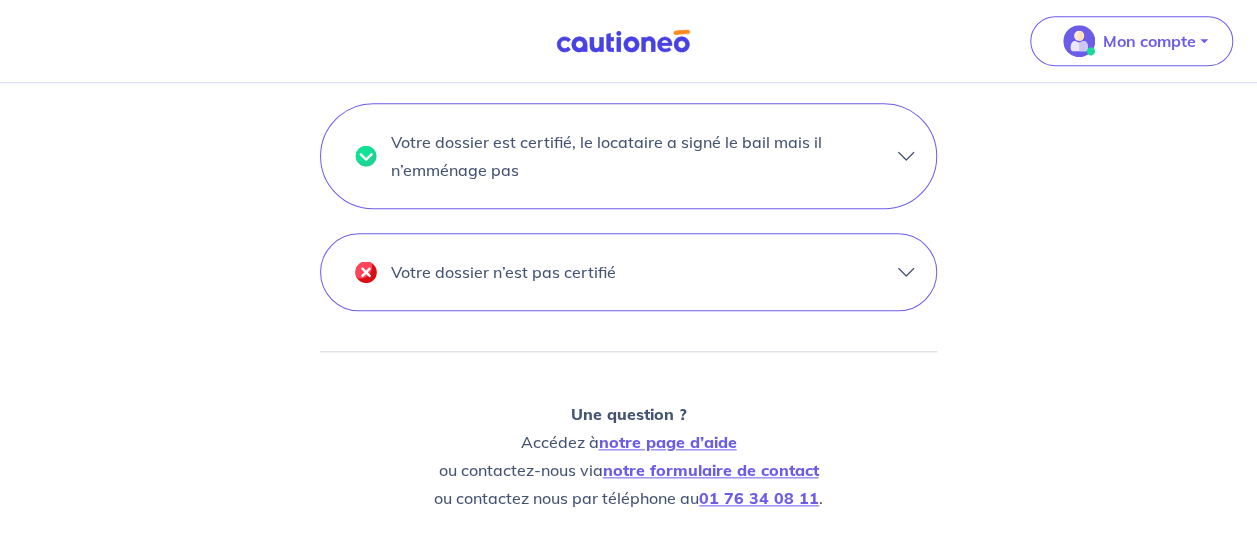scroll, scrollTop: 0, scrollLeft: 0, axis: both 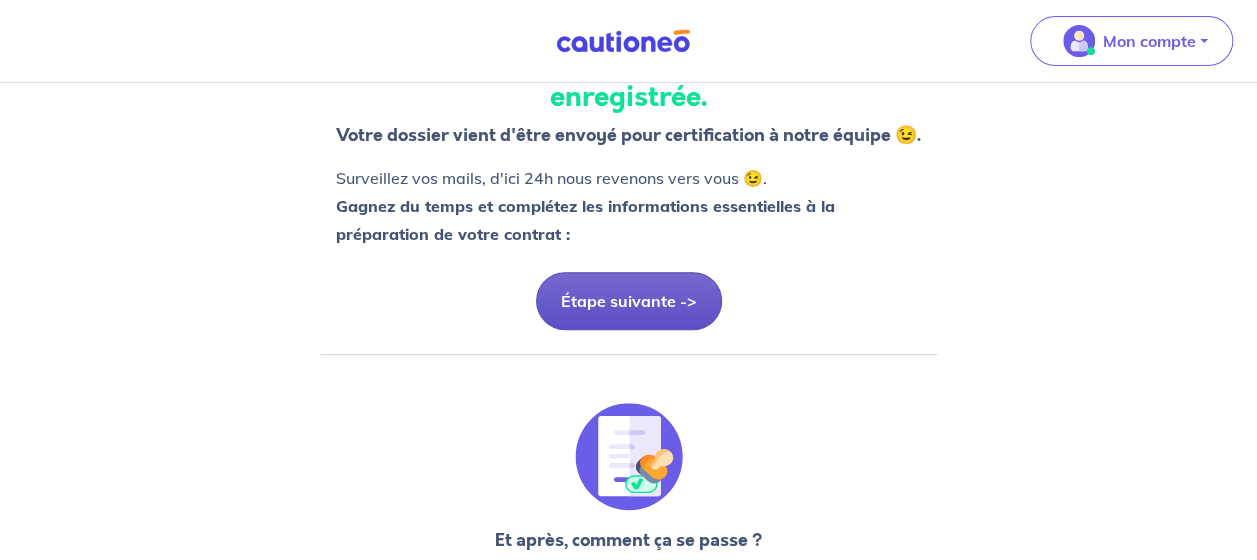 click on "Étape suivante ->" at bounding box center [629, 301] 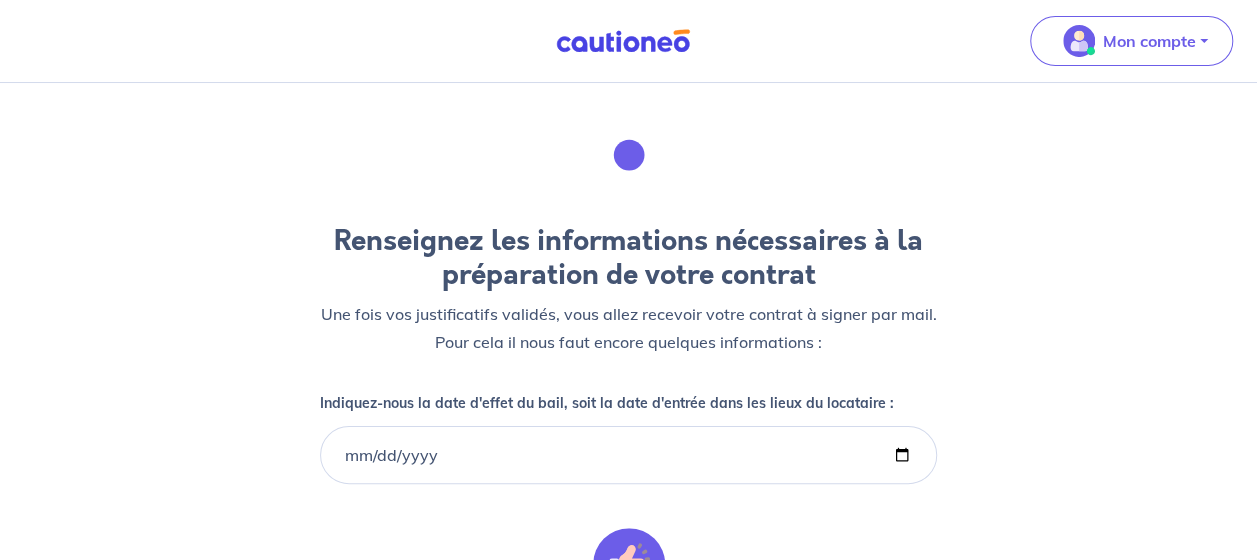 scroll, scrollTop: 0, scrollLeft: 0, axis: both 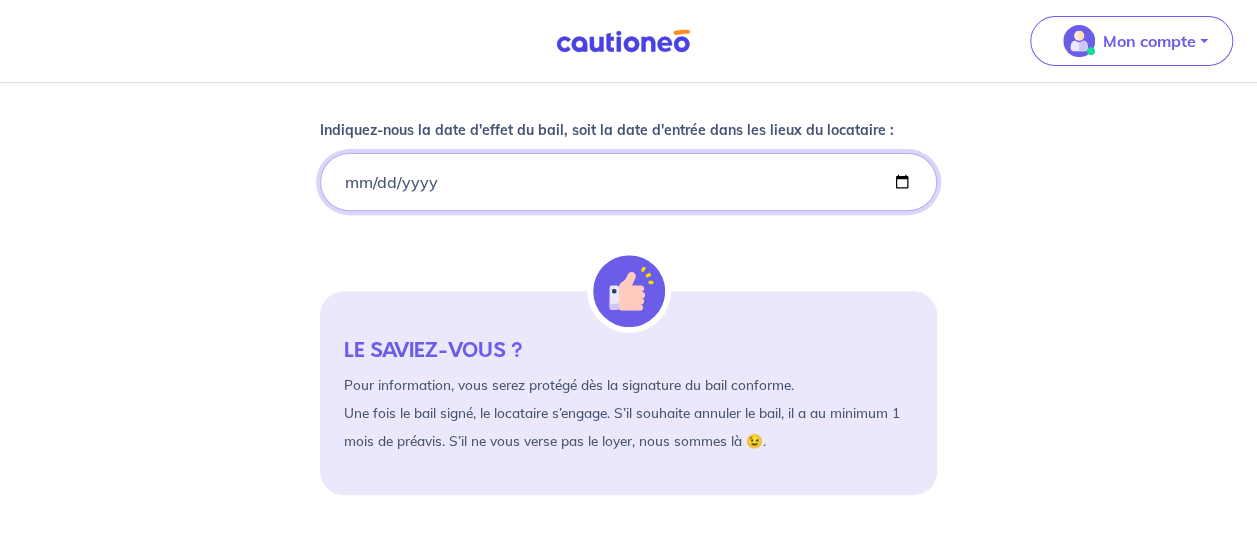 click on "Indiquez-nous la date d'effet du bail, soit la date d'entrée dans les lieux du locataire :" at bounding box center (628, 182) 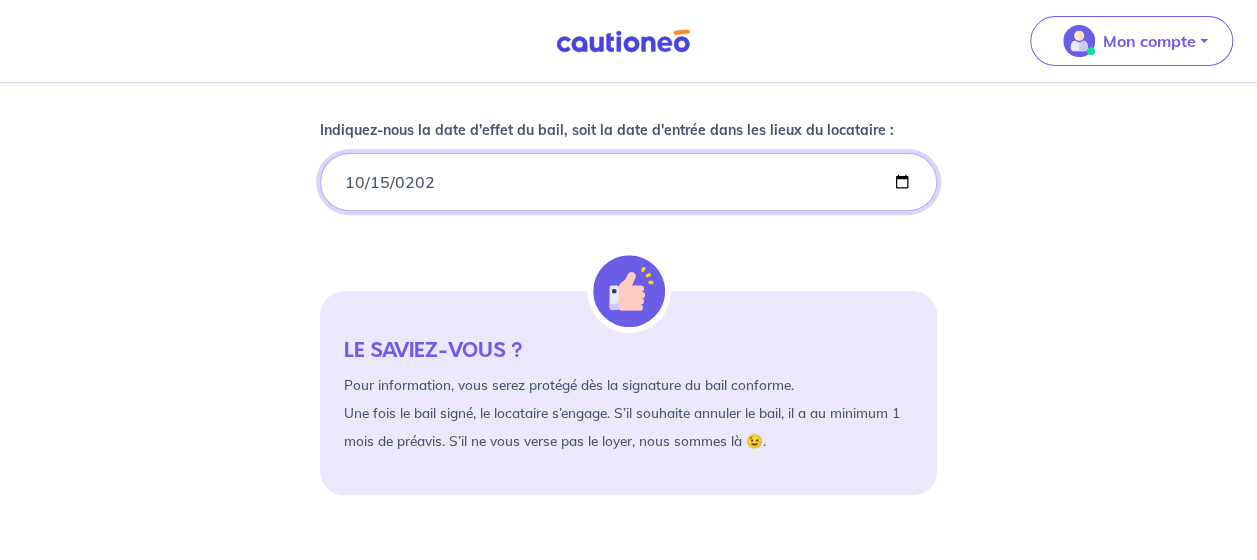 type on "[DATE]" 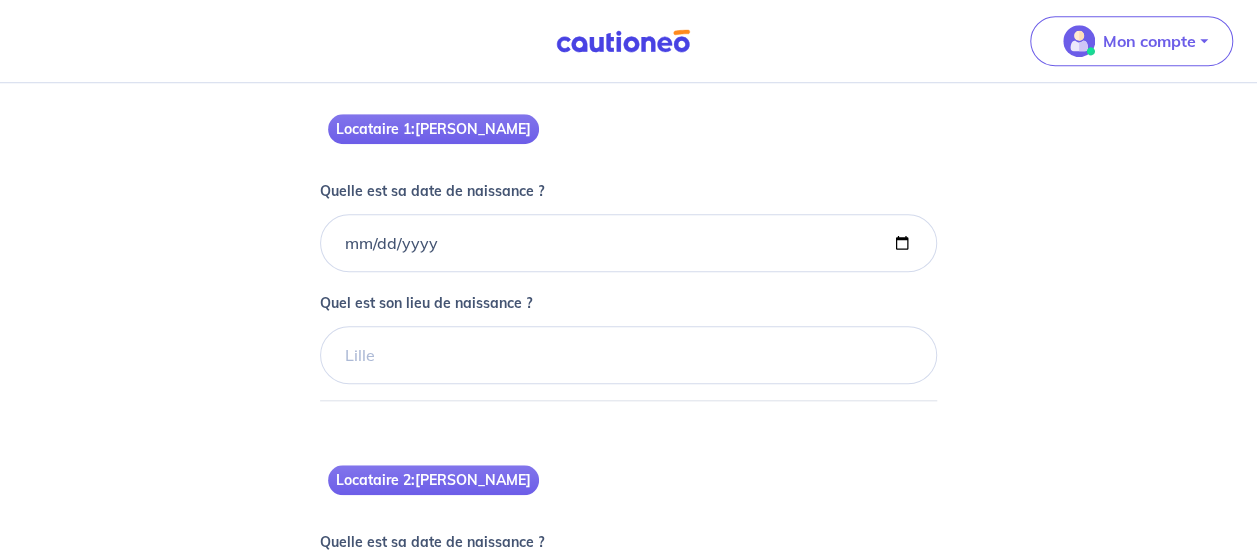 scroll, scrollTop: 795, scrollLeft: 0, axis: vertical 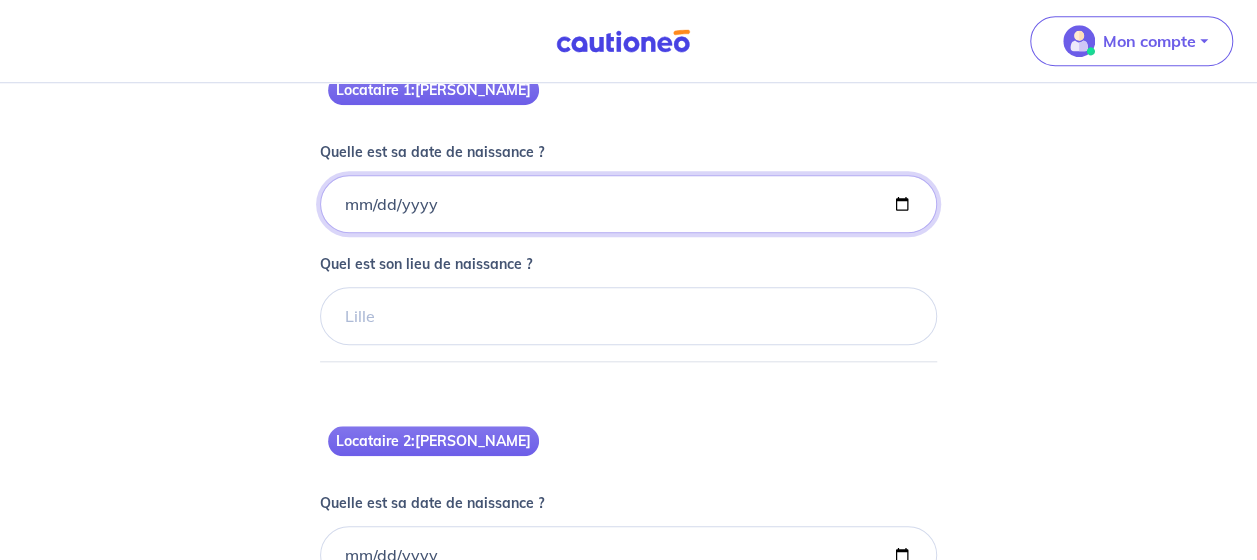 click on "Quelle est sa date de naissance ?" at bounding box center [628, 204] 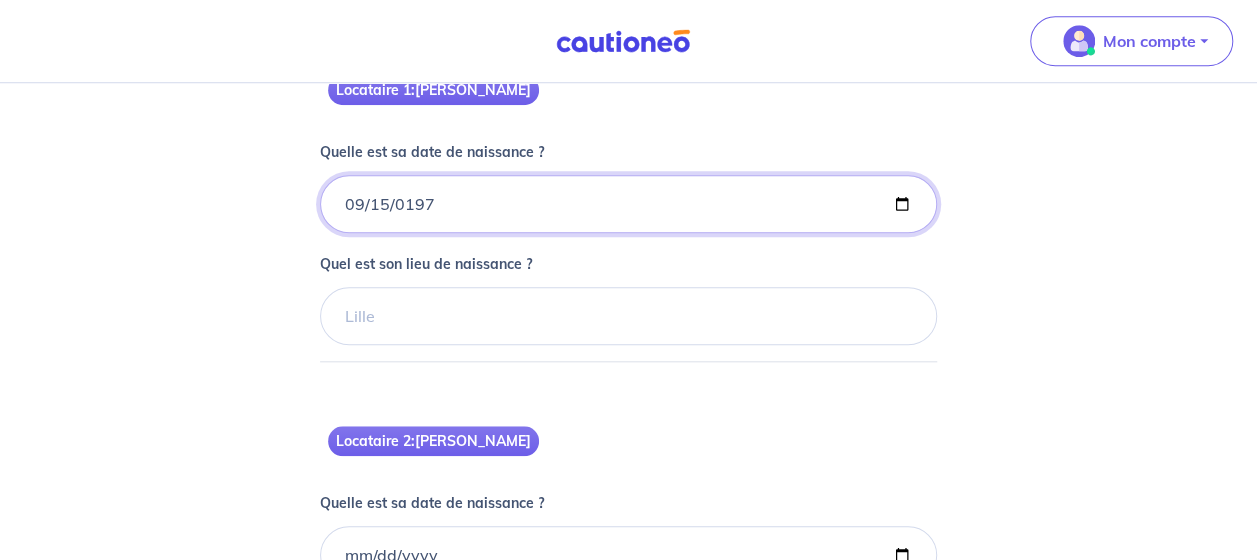 type on "[DATE]" 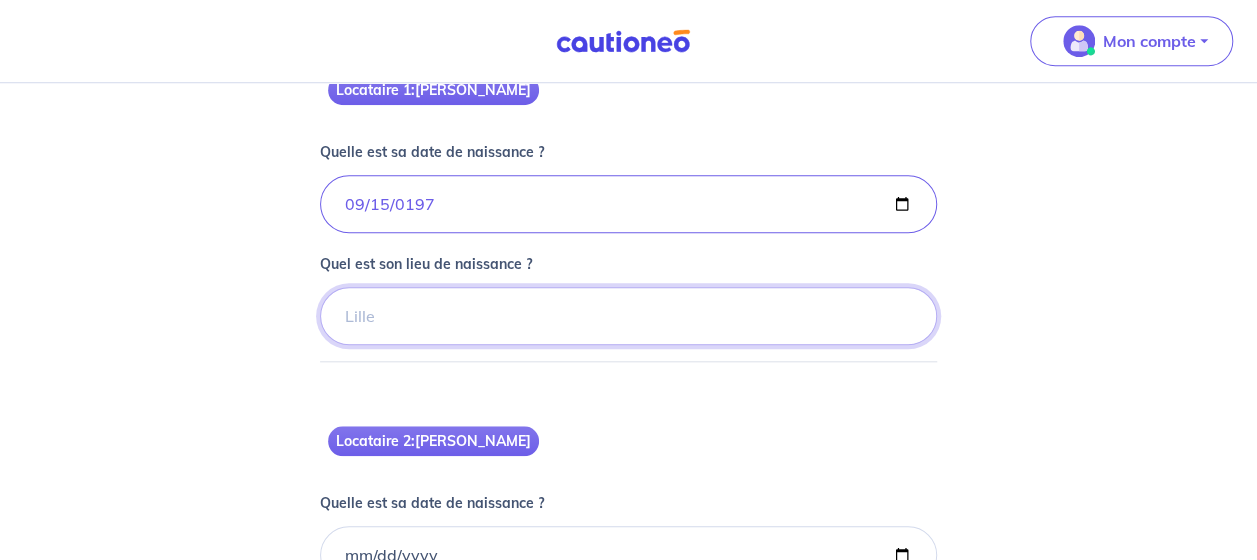 click on "Quel est son lieu de naissance ?" at bounding box center [628, 316] 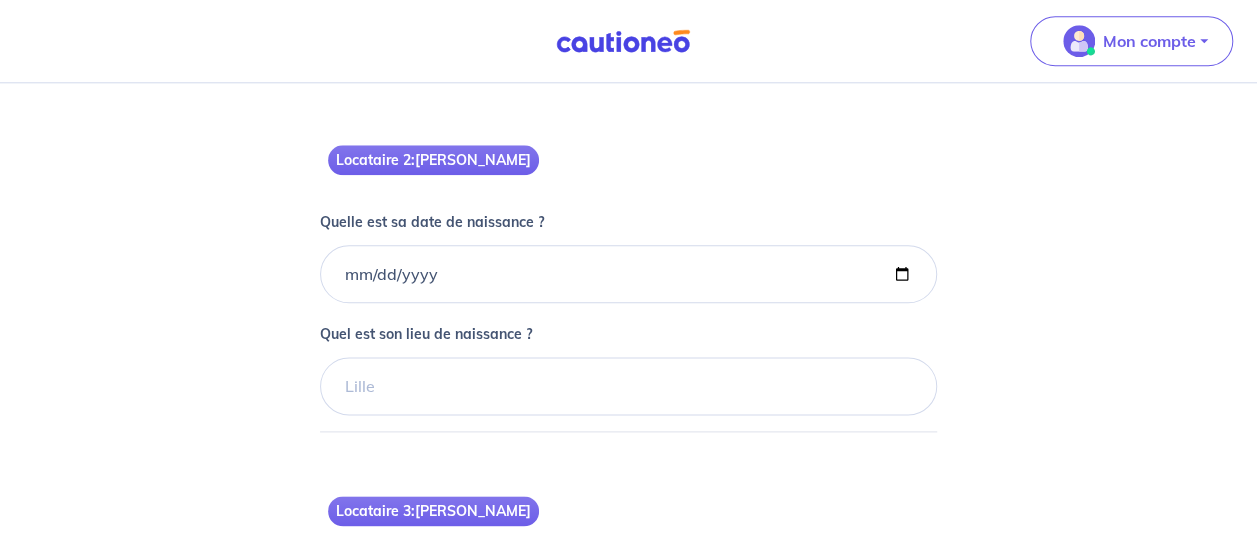 scroll, scrollTop: 1078, scrollLeft: 0, axis: vertical 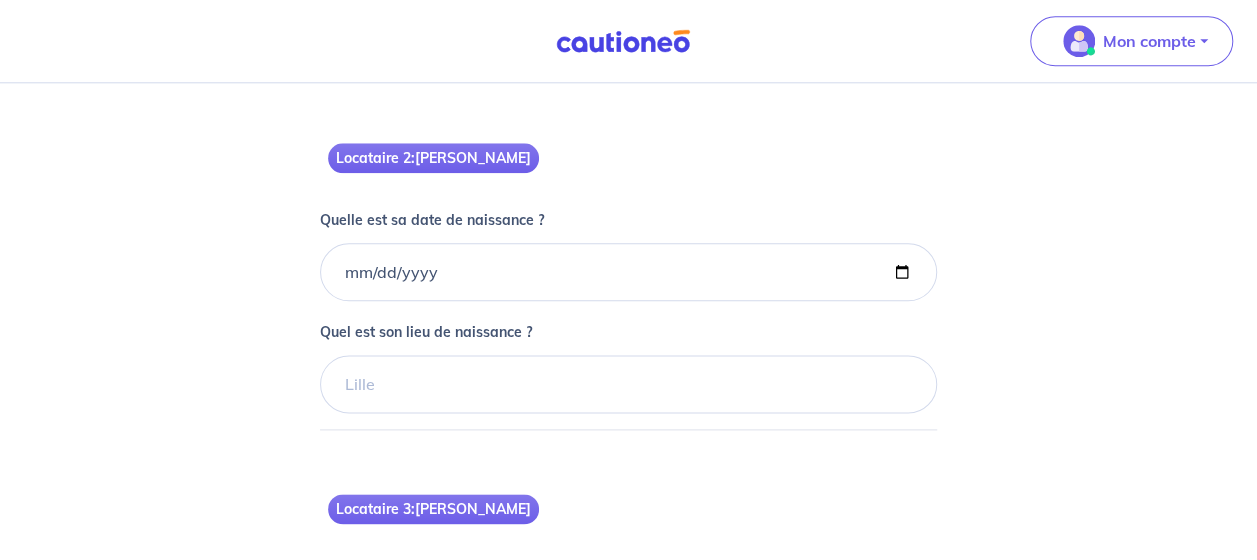 type on "[GEOGRAPHIC_DATA]" 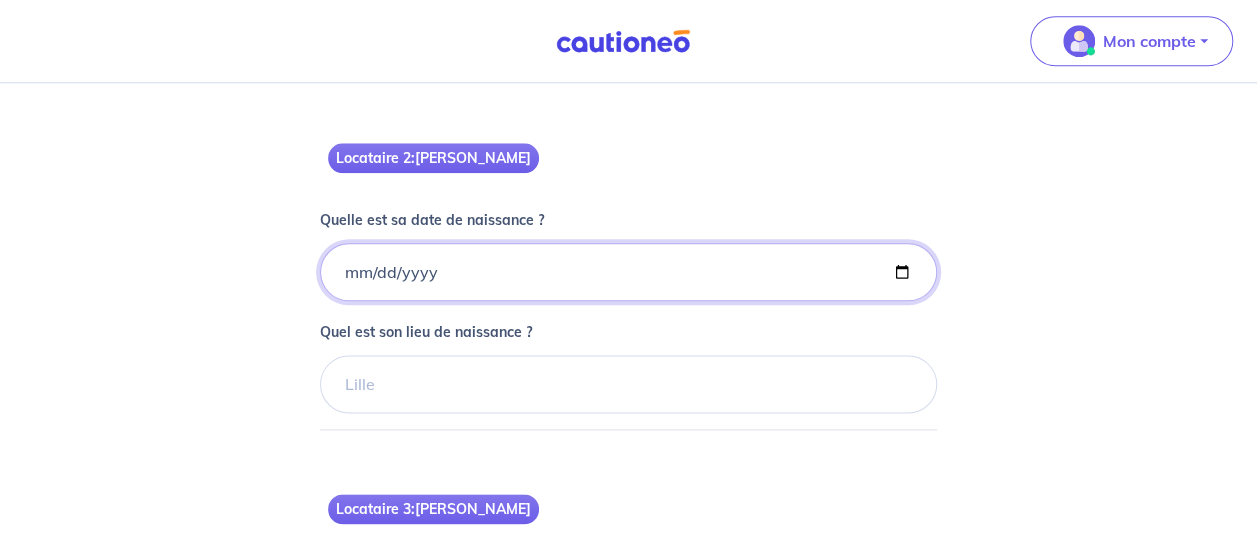 click on "Quelle est sa date de naissance ?" at bounding box center [628, -79] 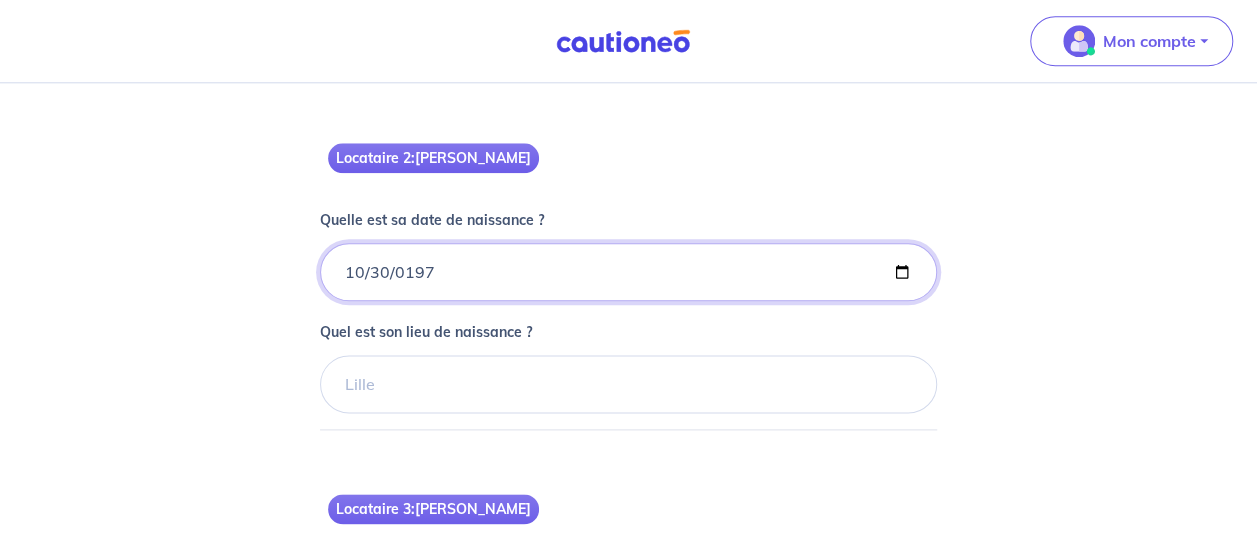type on "[DATE]" 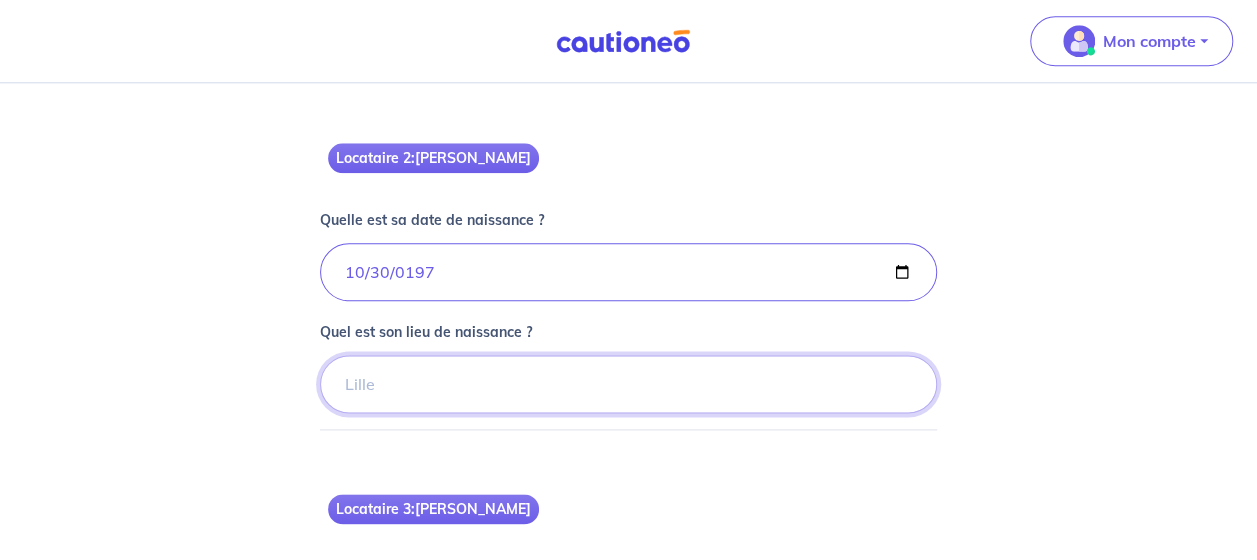 click on "Quel est son lieu de naissance ?" at bounding box center [628, 33] 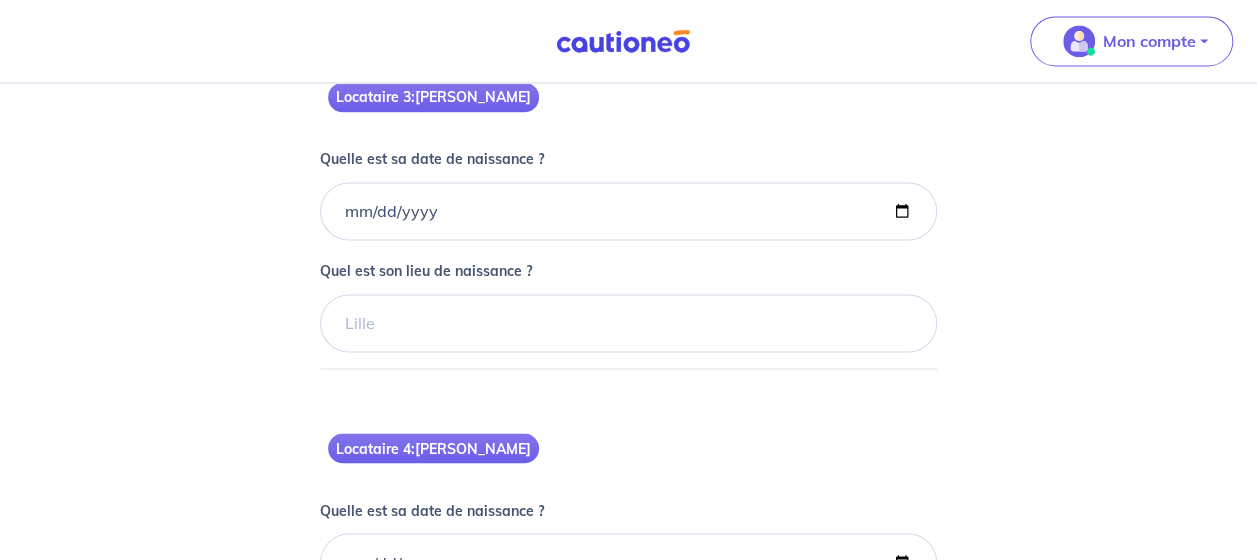 scroll, scrollTop: 1511, scrollLeft: 0, axis: vertical 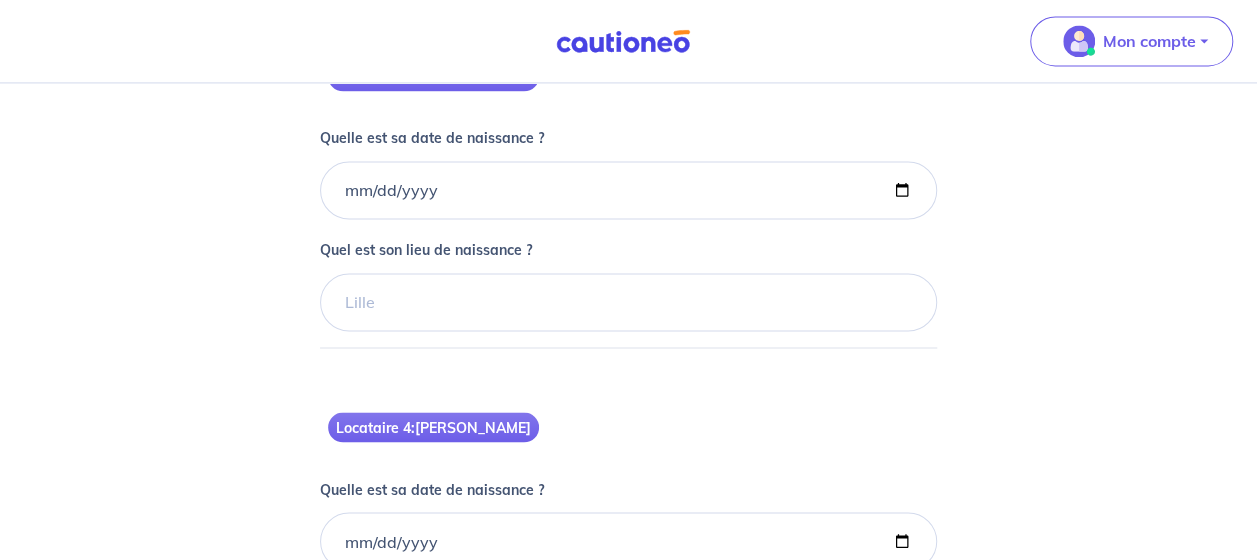 type on "GRASSE" 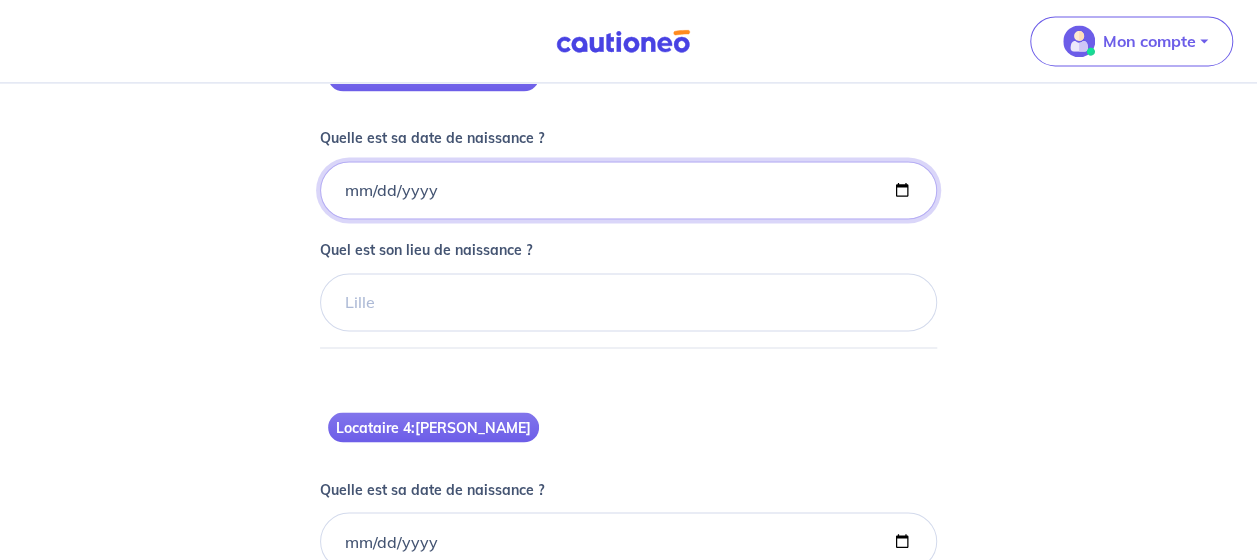 click on "Quelle est sa date de naissance ?" at bounding box center [628, -512] 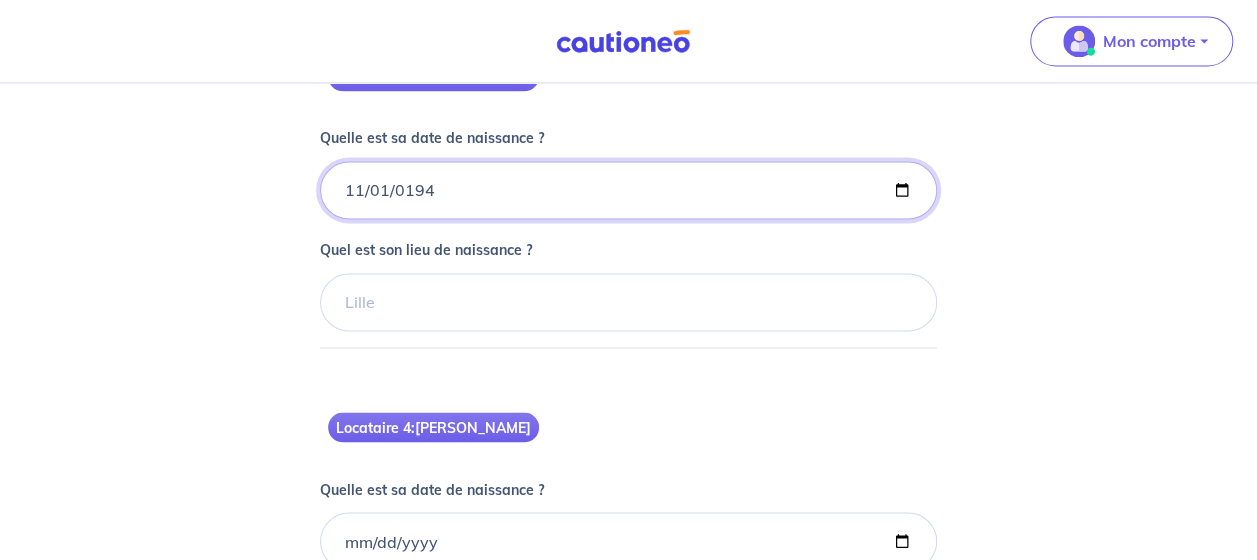 type on "[DATE]" 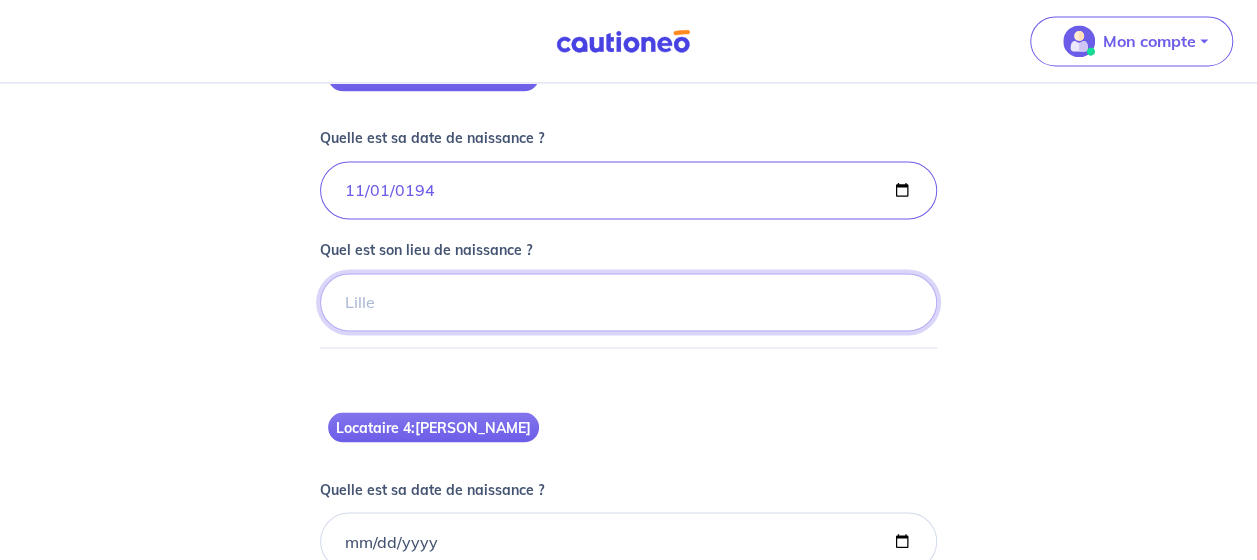 click on "Quel est son lieu de naissance ?" at bounding box center (628, -400) 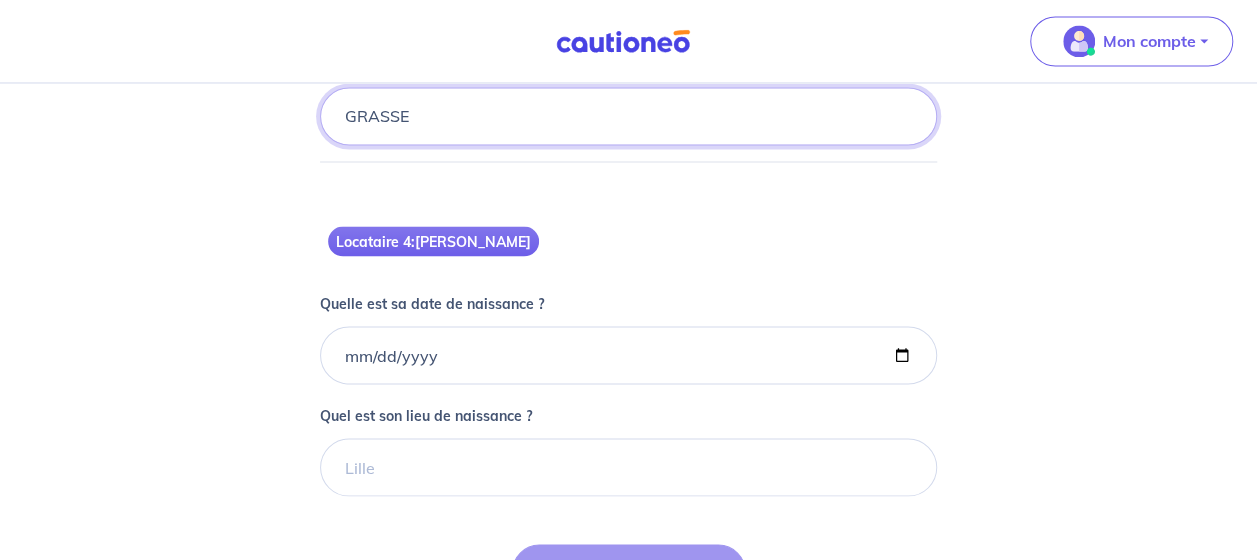scroll, scrollTop: 1745, scrollLeft: 0, axis: vertical 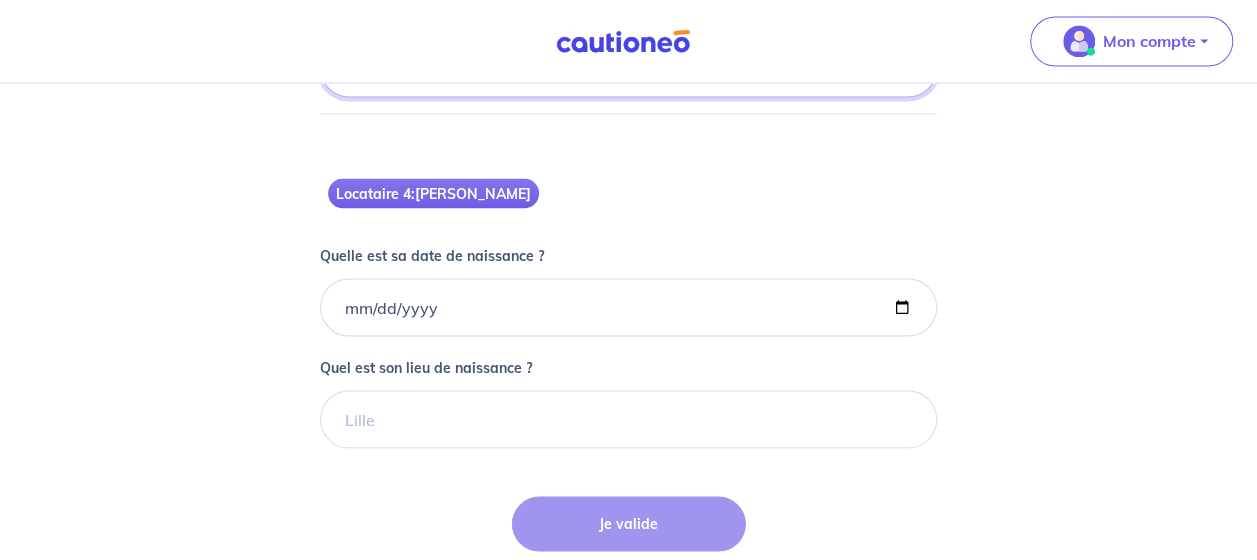 type on "GRASSE" 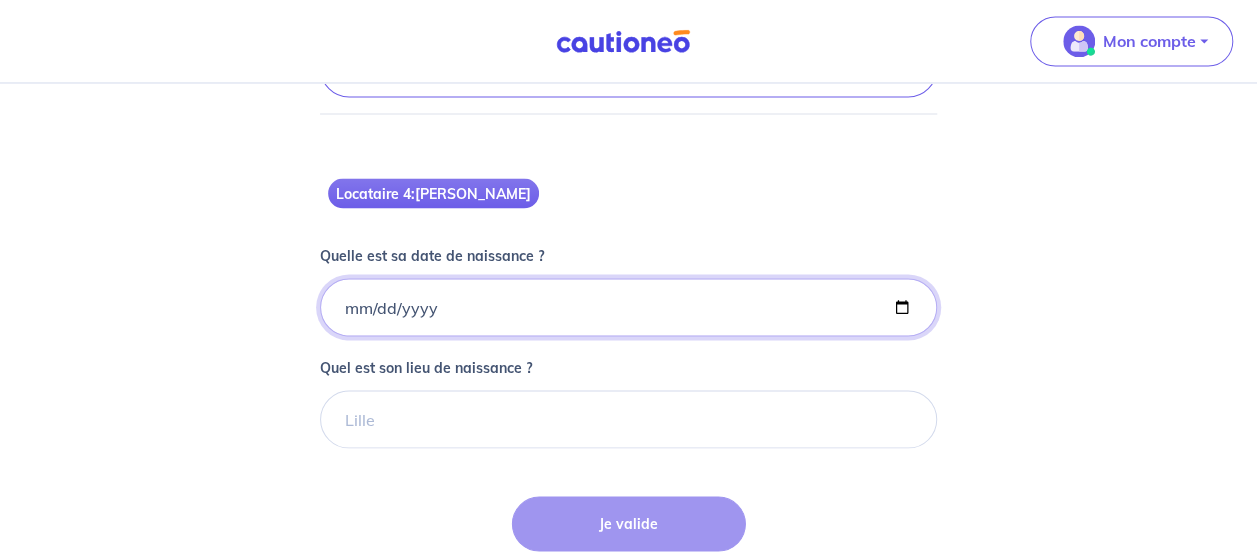 click on "Quelle est sa date de naissance ?" at bounding box center (628, -746) 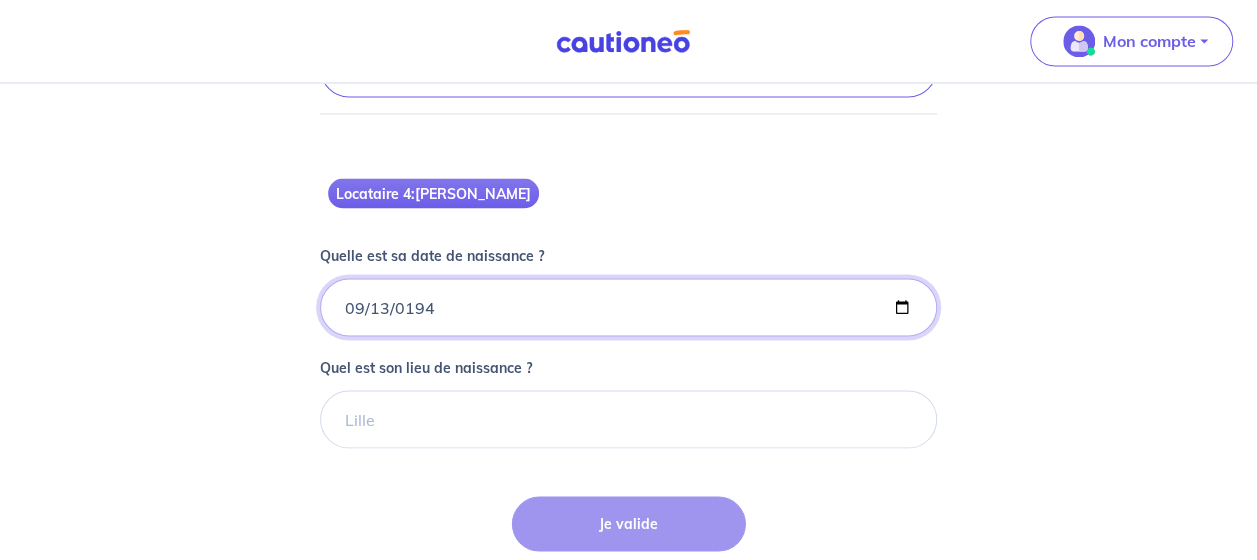 type on "[DATE]" 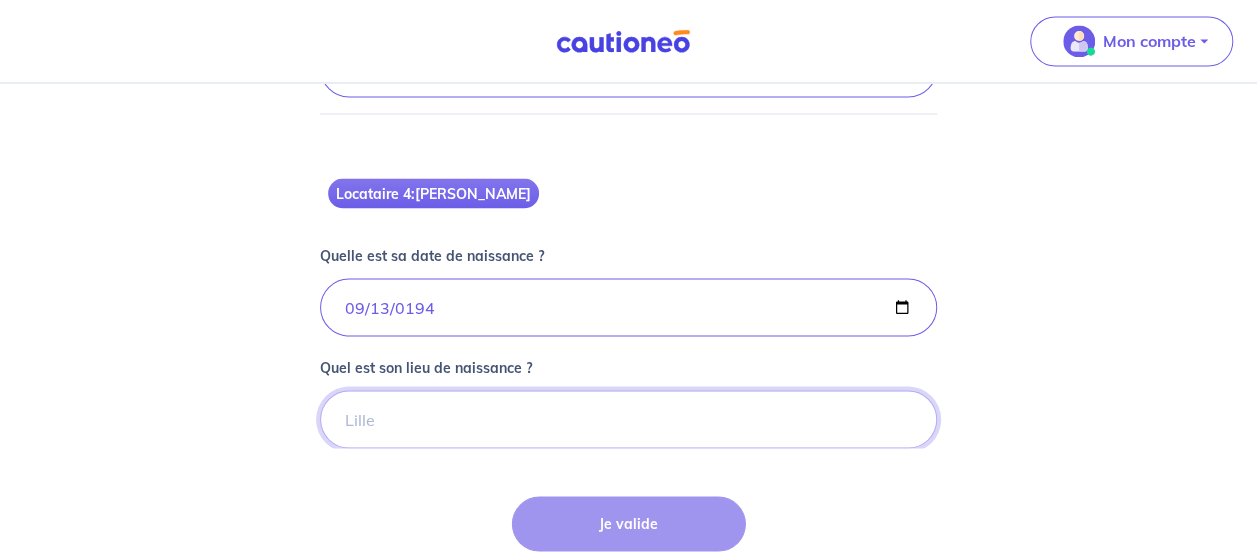 click on "Quel est son lieu de naissance ?" at bounding box center (628, -634) 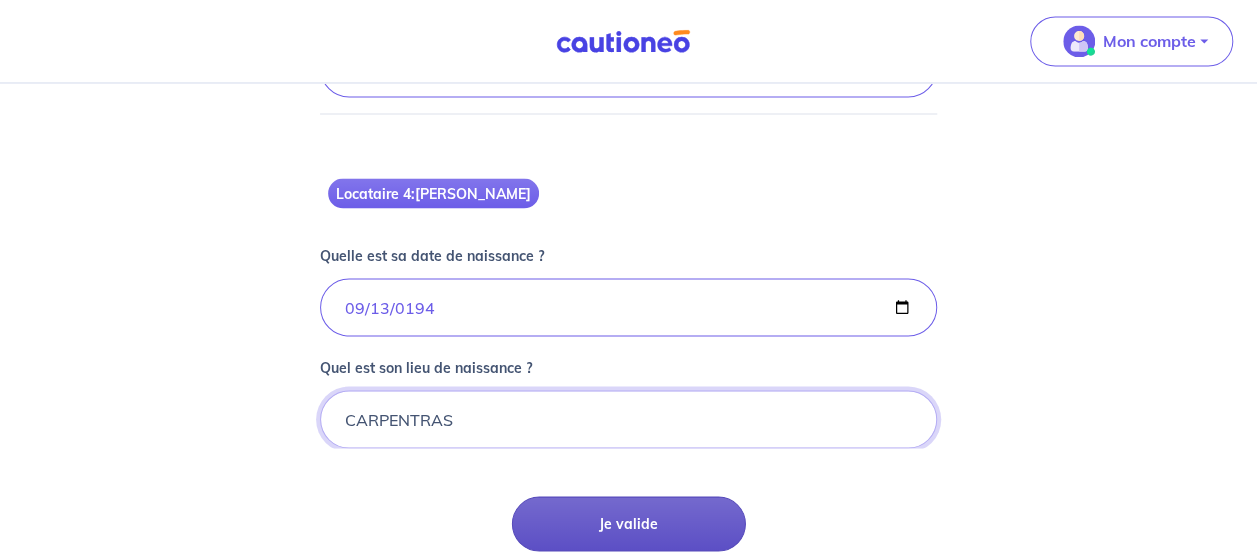 type on "CARPENTRAS" 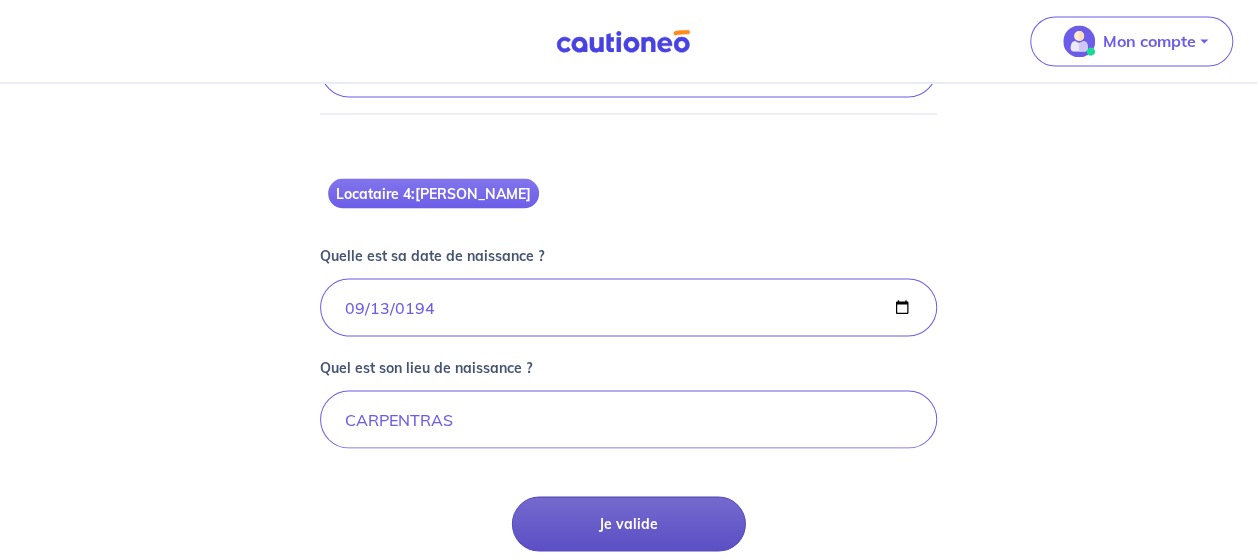 click on "Je valide" at bounding box center (629, 523) 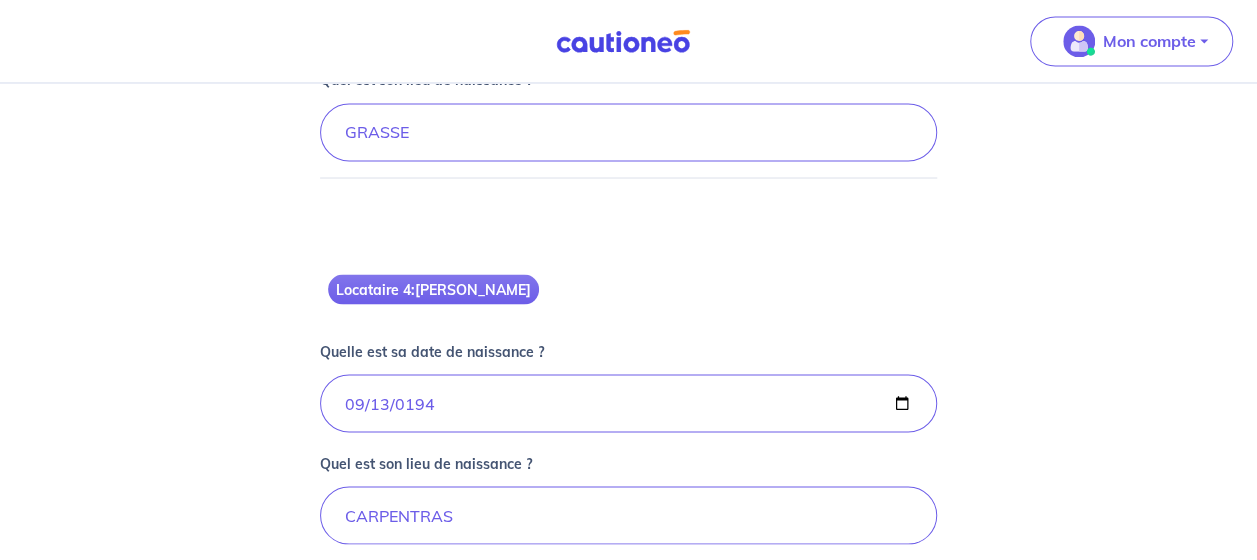 scroll, scrollTop: 1809, scrollLeft: 0, axis: vertical 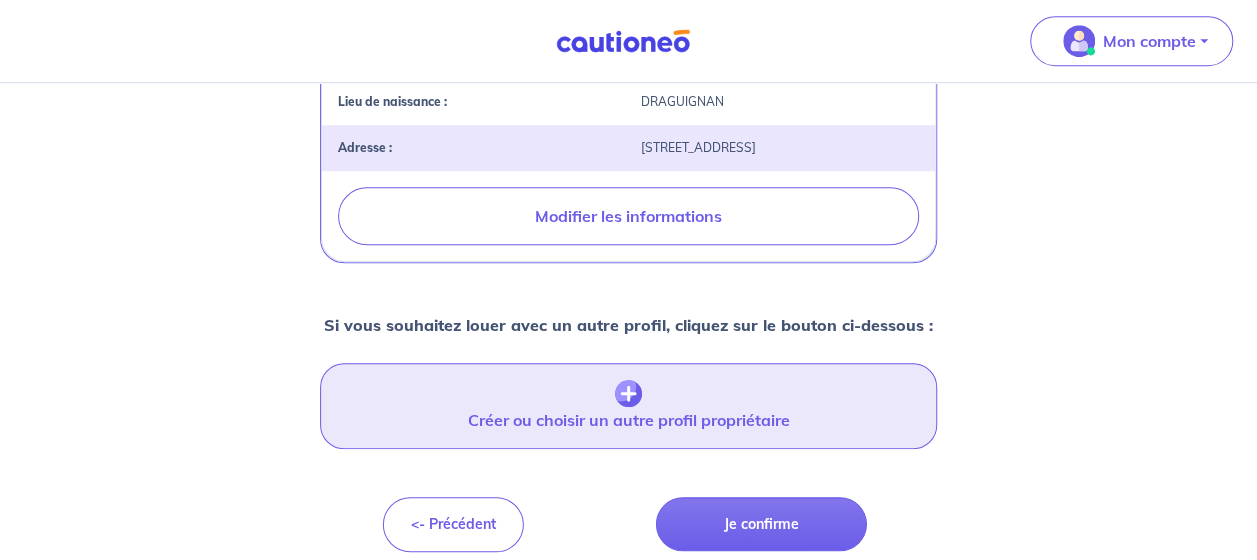 click on "Créer ou choisir un autre profil propriétaire" at bounding box center (628, 406) 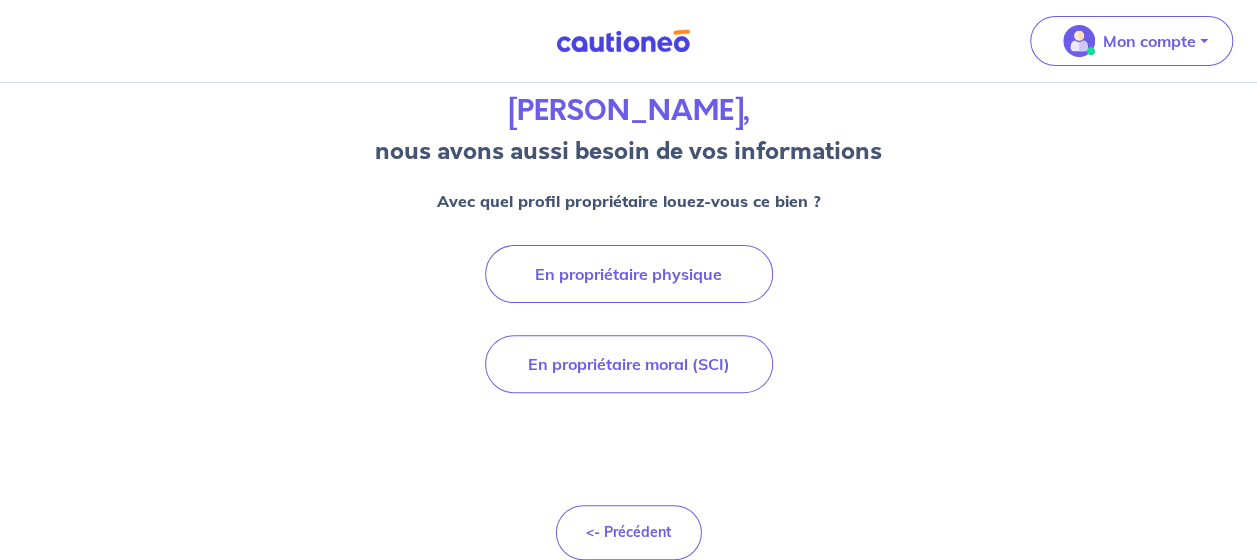 scroll, scrollTop: 183, scrollLeft: 0, axis: vertical 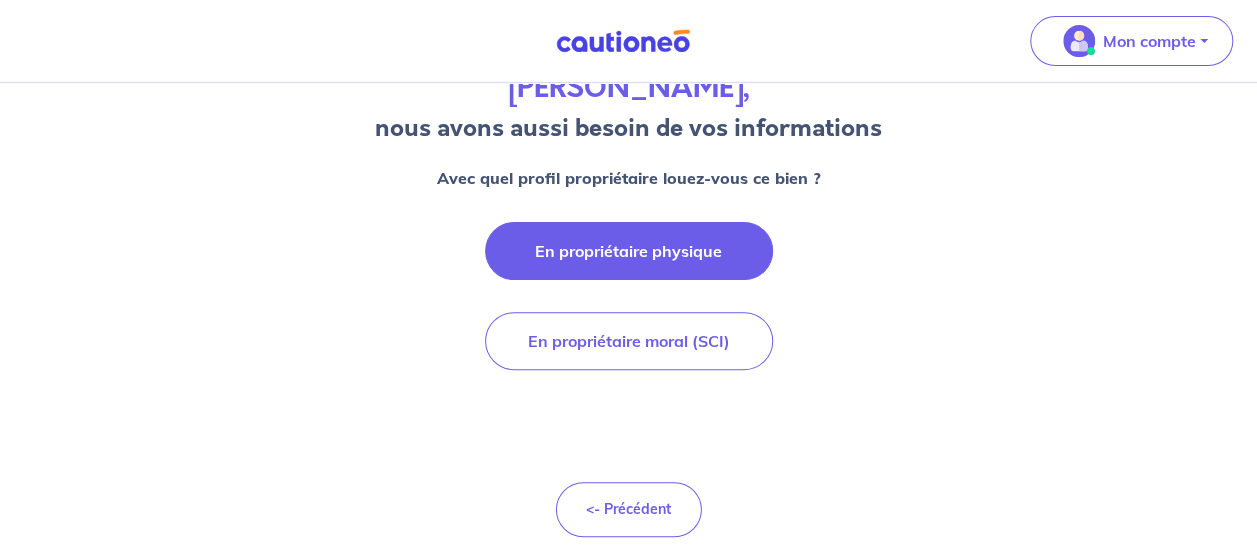 click on "En propriétaire physique" at bounding box center [629, 251] 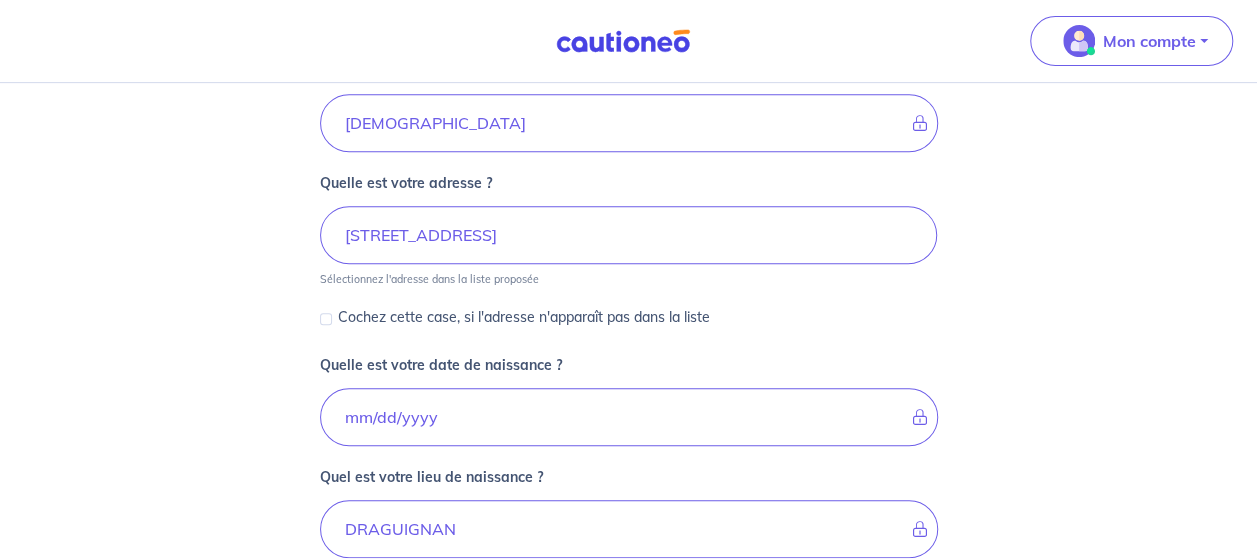 scroll, scrollTop: 401, scrollLeft: 0, axis: vertical 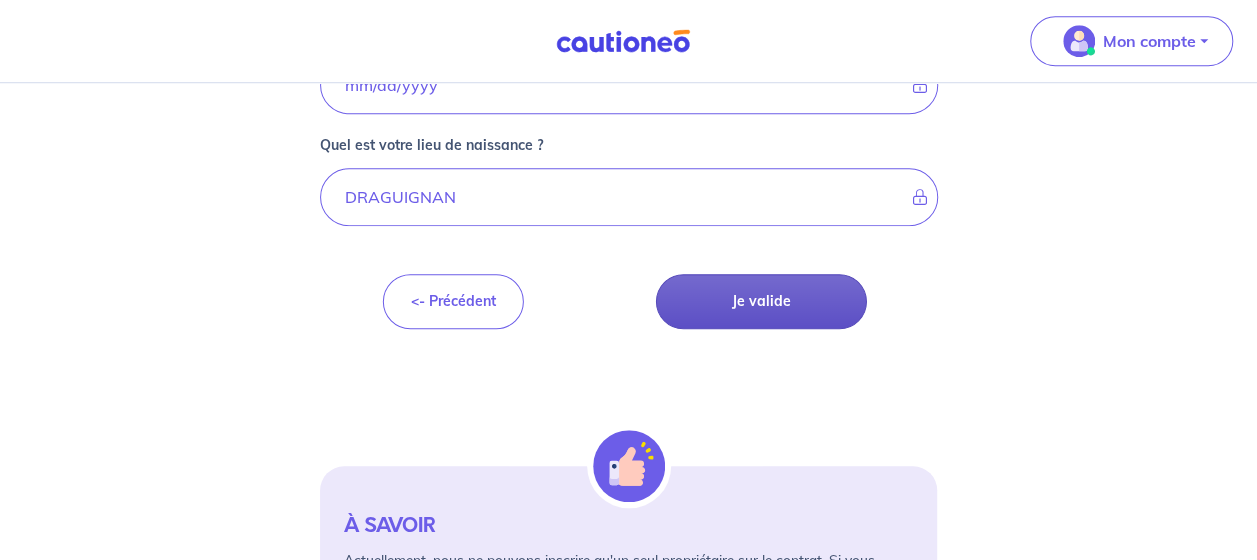 click on "Je valide" at bounding box center (761, 301) 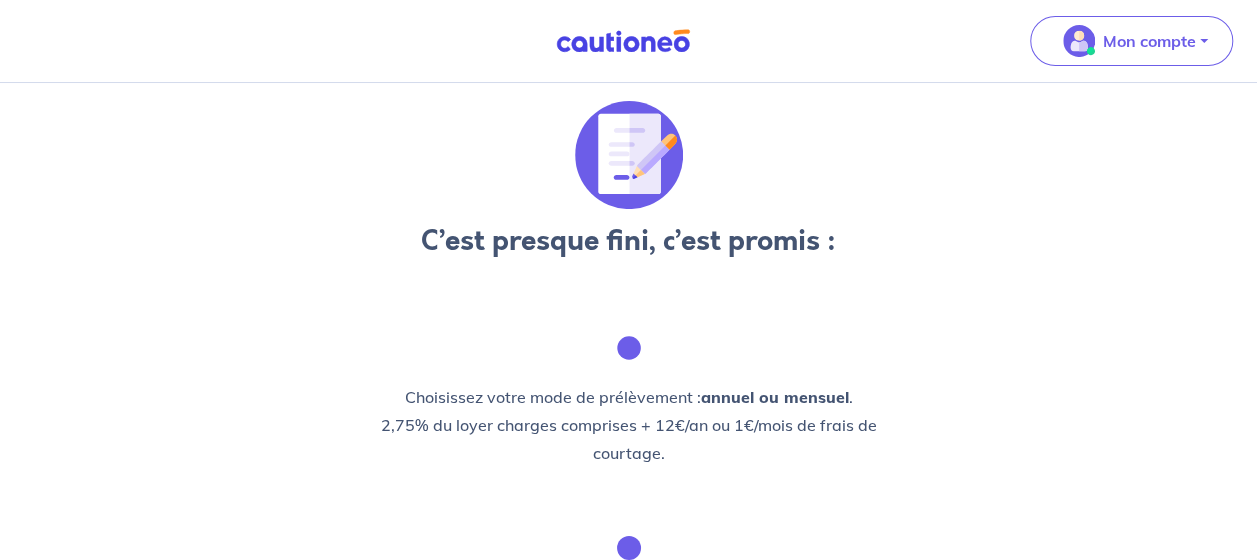 scroll, scrollTop: 0, scrollLeft: 0, axis: both 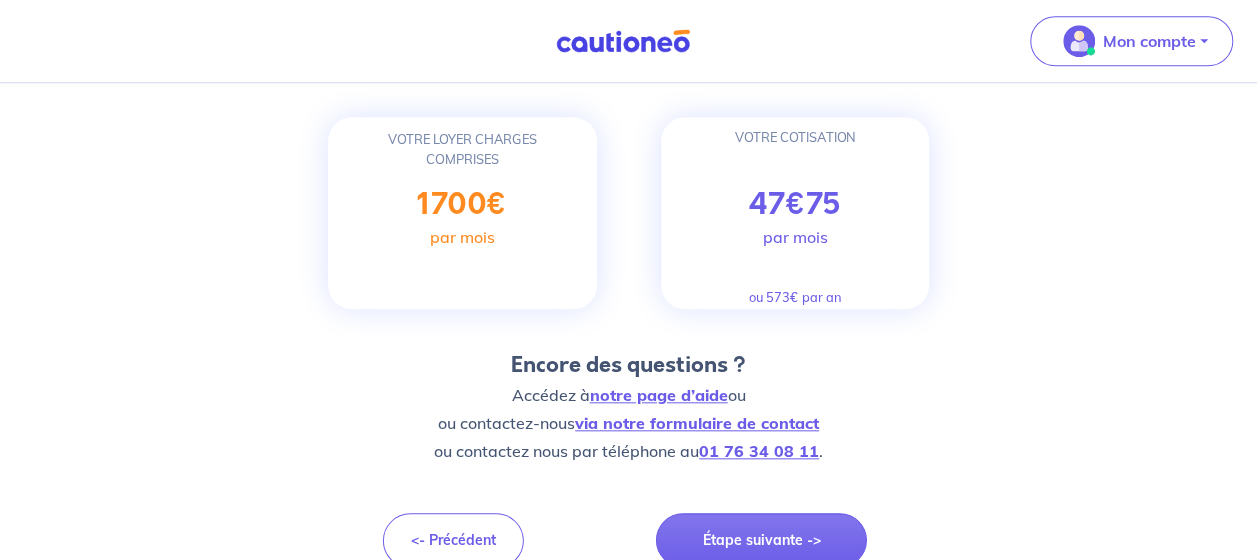 click on "75" at bounding box center [823, 204] 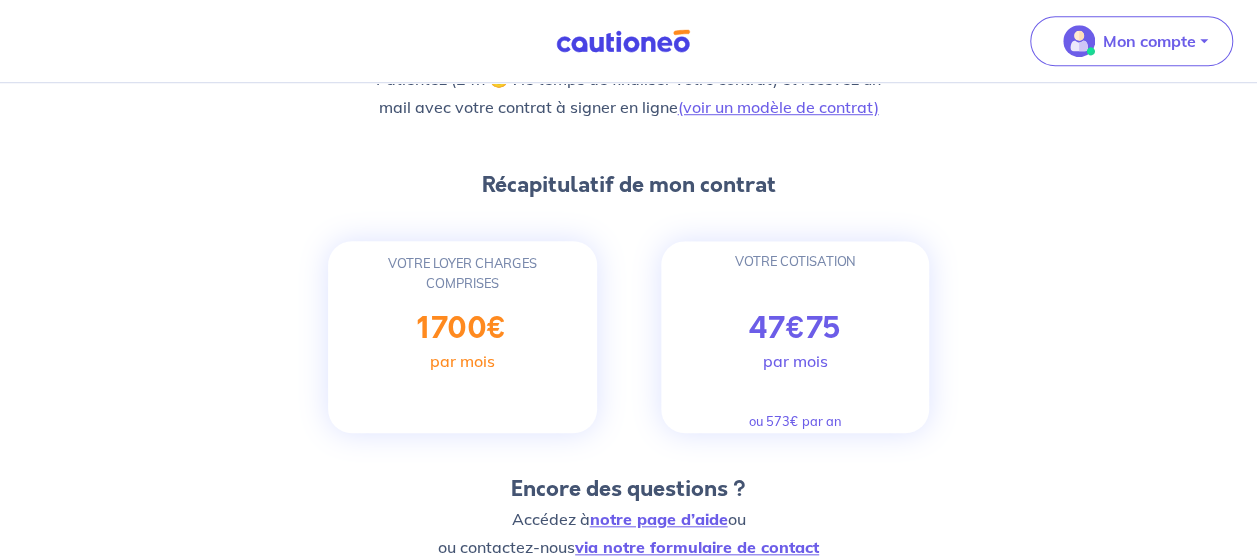 scroll, scrollTop: 847, scrollLeft: 0, axis: vertical 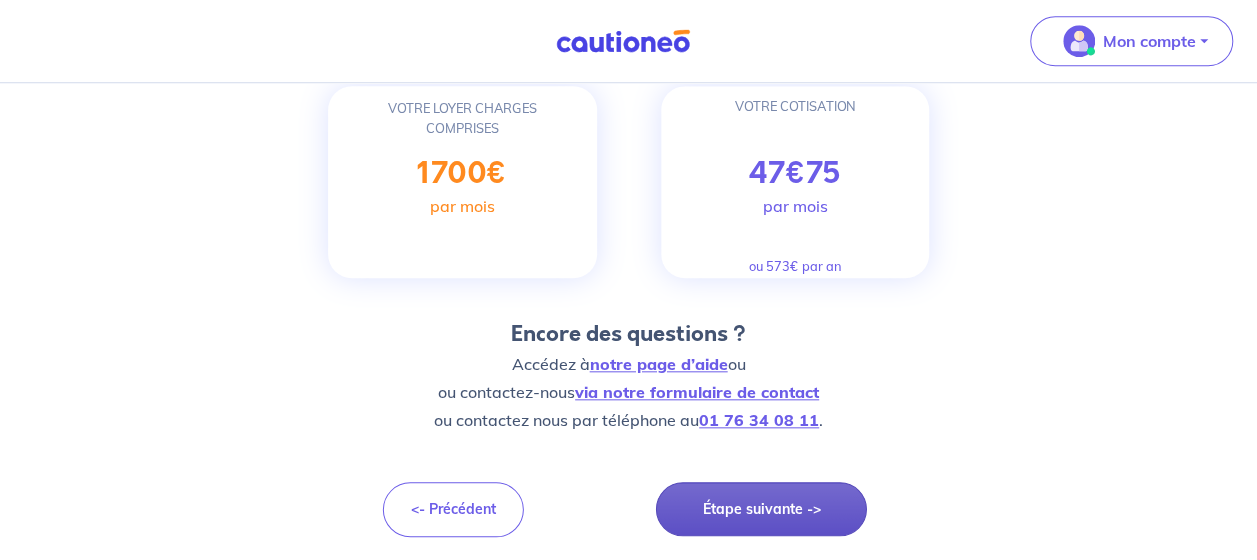 click on "Étape suivante ->" at bounding box center (761, 509) 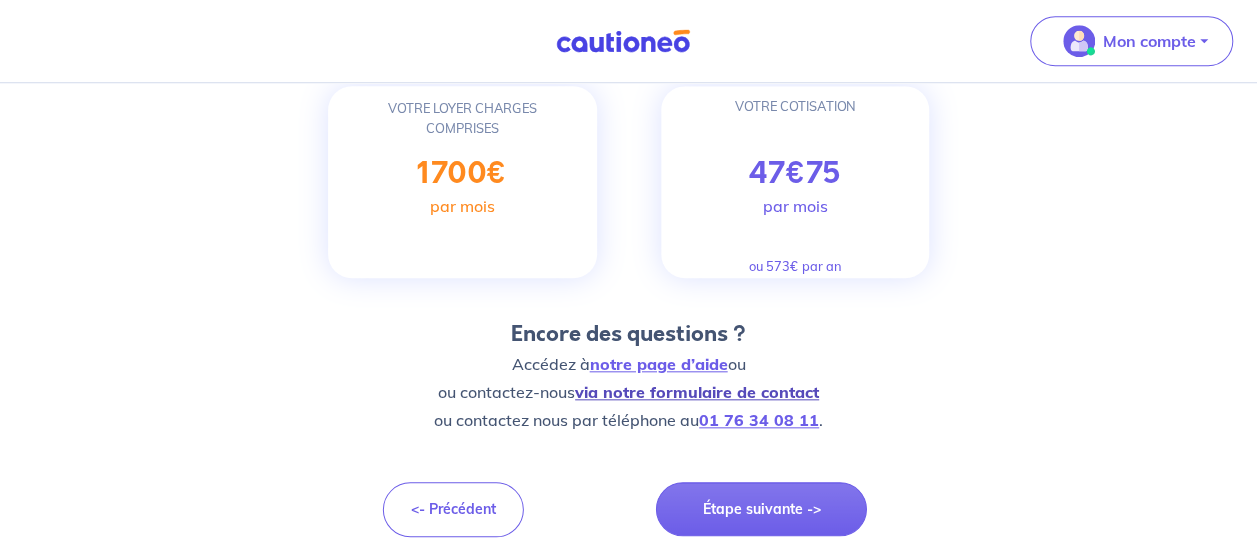 scroll, scrollTop: 0, scrollLeft: 0, axis: both 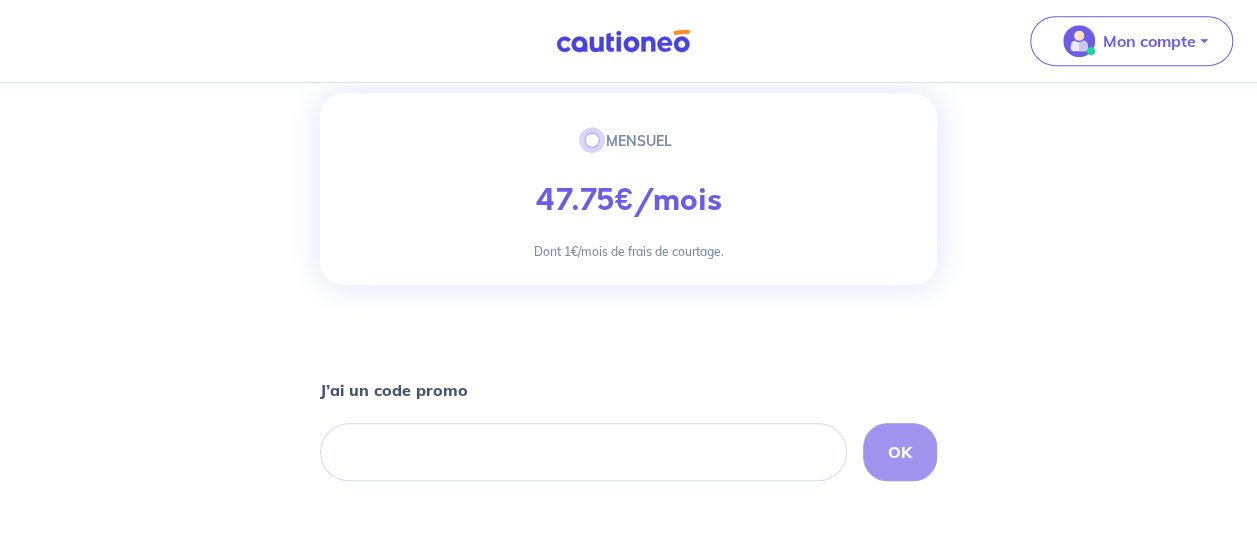 click on "MENSUEL" at bounding box center [592, 140] 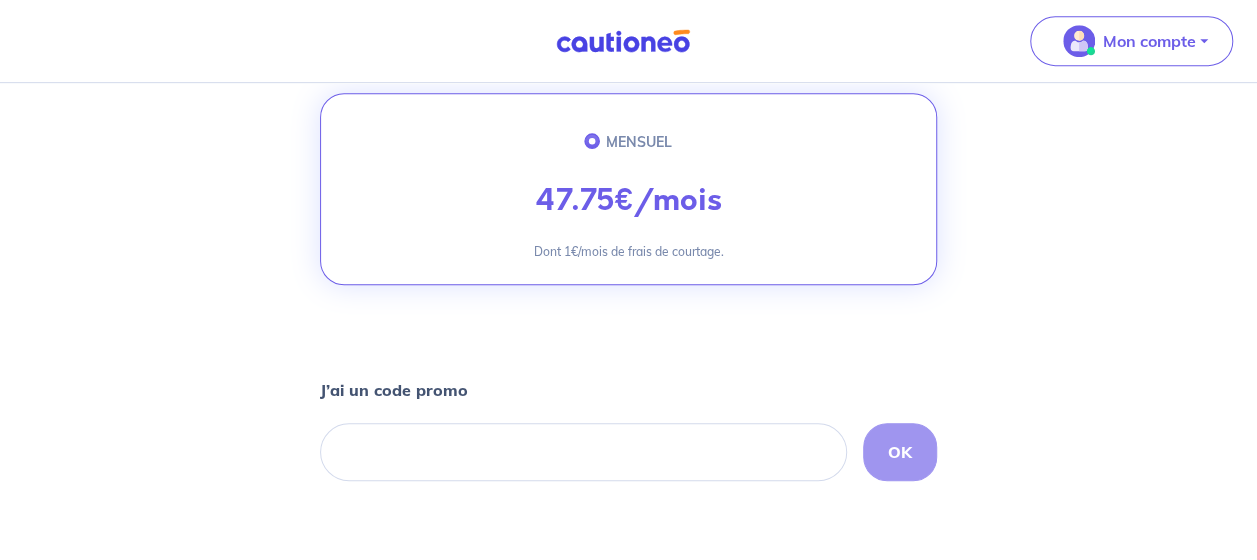 click on "Choisissez votre mode de prélèvement : ANNUEL 573 €/an Dont 12€/an de frais de courtage inclus.
Vous serez remboursé au prorata lors du départ du locataire. MENSUEL 47.75 €/mois Dont 1€/mois de frais de courtage. J’ai un code promo OK LE SAVIEZ-VOUS ? Vous avez opté pour le régime réel d’imposition ?
Alors le montant de l’assurance de loyers impayés est déductible à 100% de vos revenus fonciers. <- Précédent Je valide" at bounding box center (628, 278) 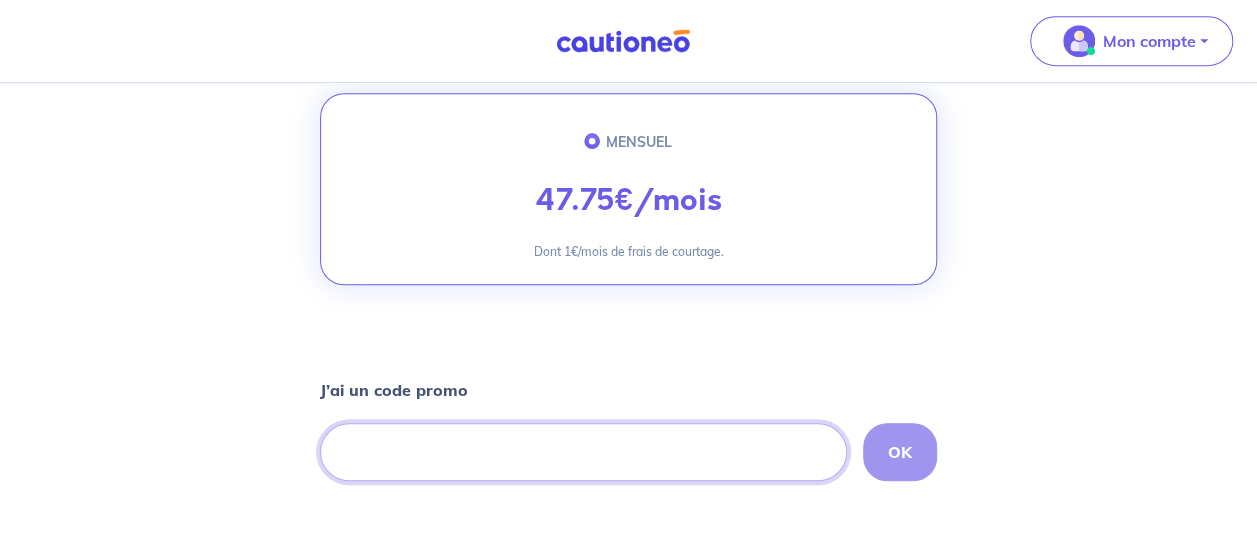 click at bounding box center (583, 452) 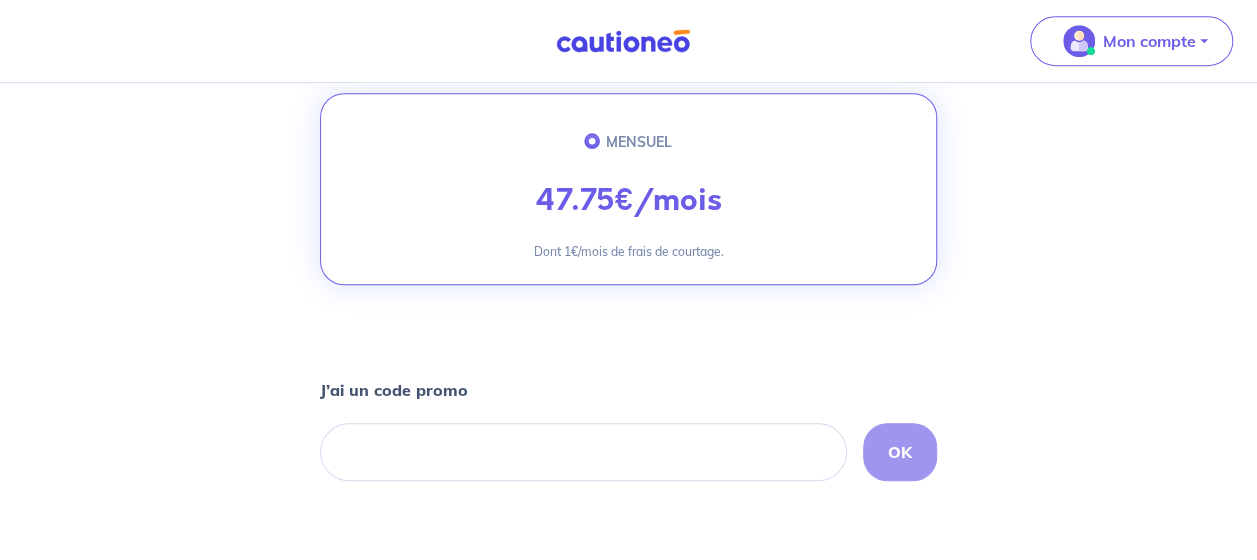 click on "OK" at bounding box center (628, 452) 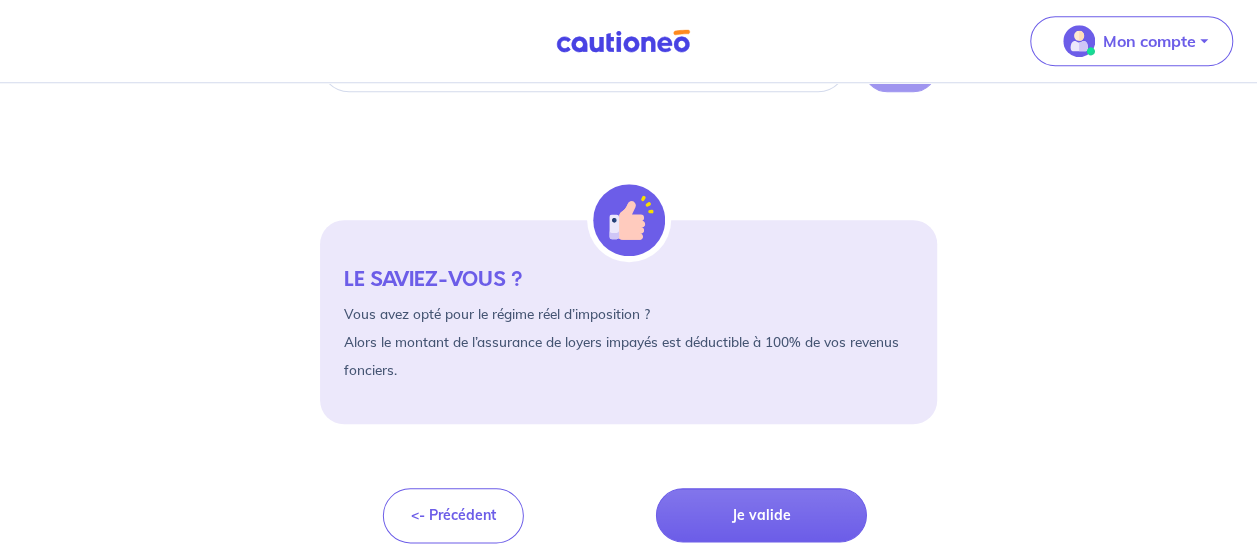 scroll, scrollTop: 878, scrollLeft: 0, axis: vertical 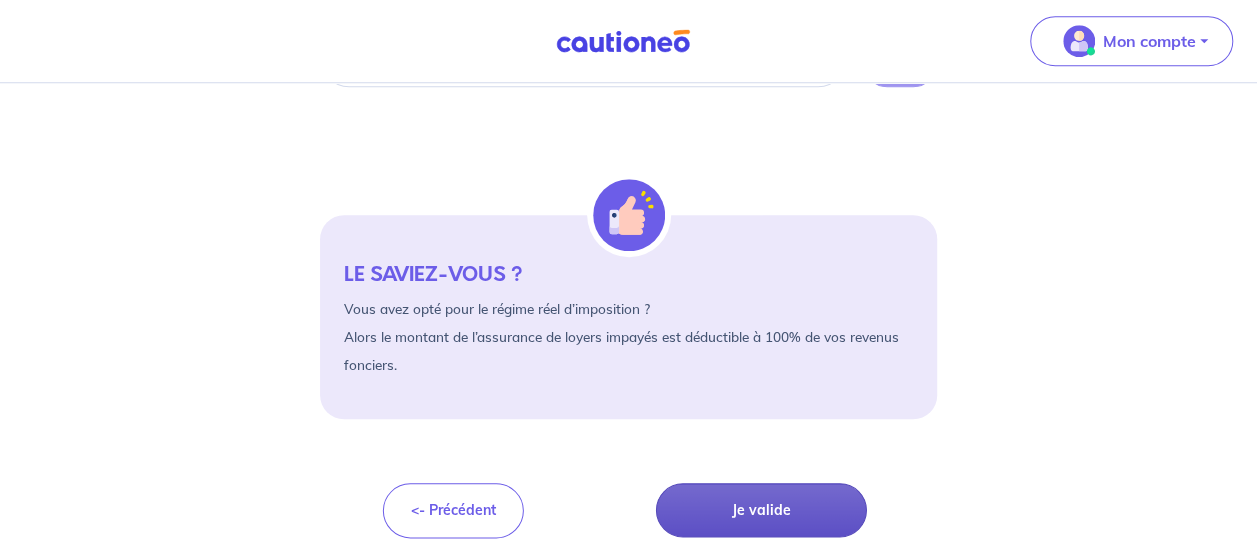 click on "Je valide" at bounding box center (761, 510) 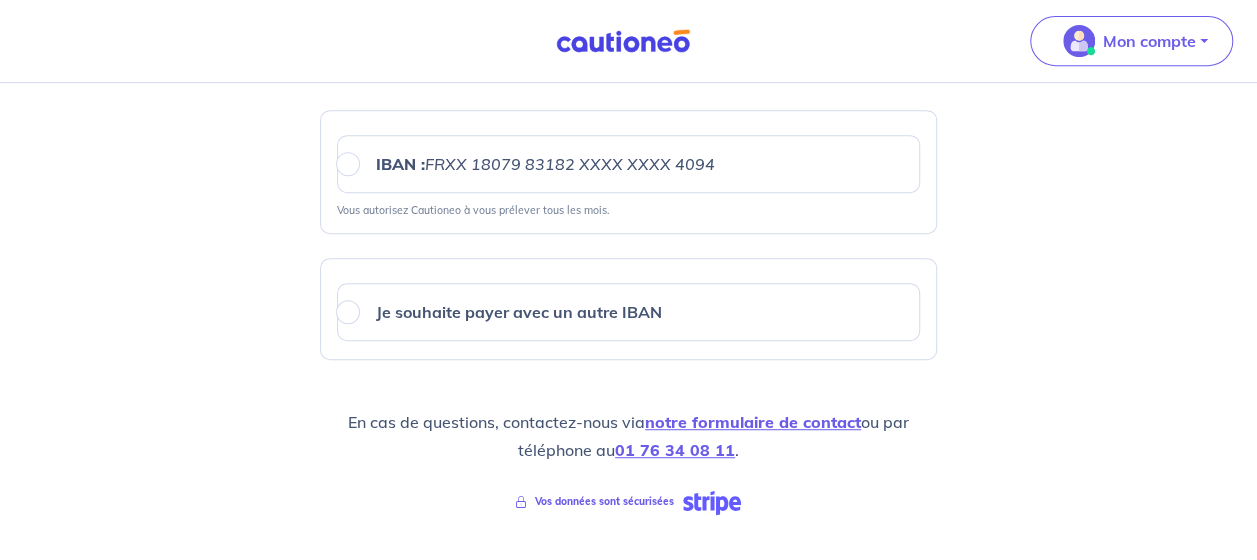 scroll, scrollTop: 424, scrollLeft: 0, axis: vertical 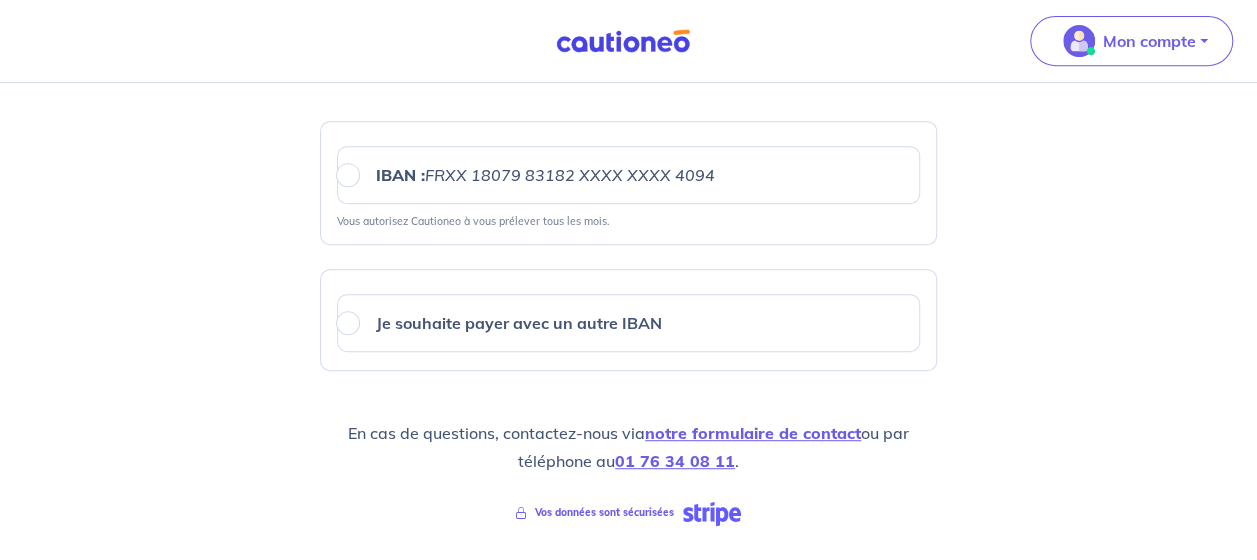 click on "Je souhaite payer avec un autre IBAN" at bounding box center (519, 323) 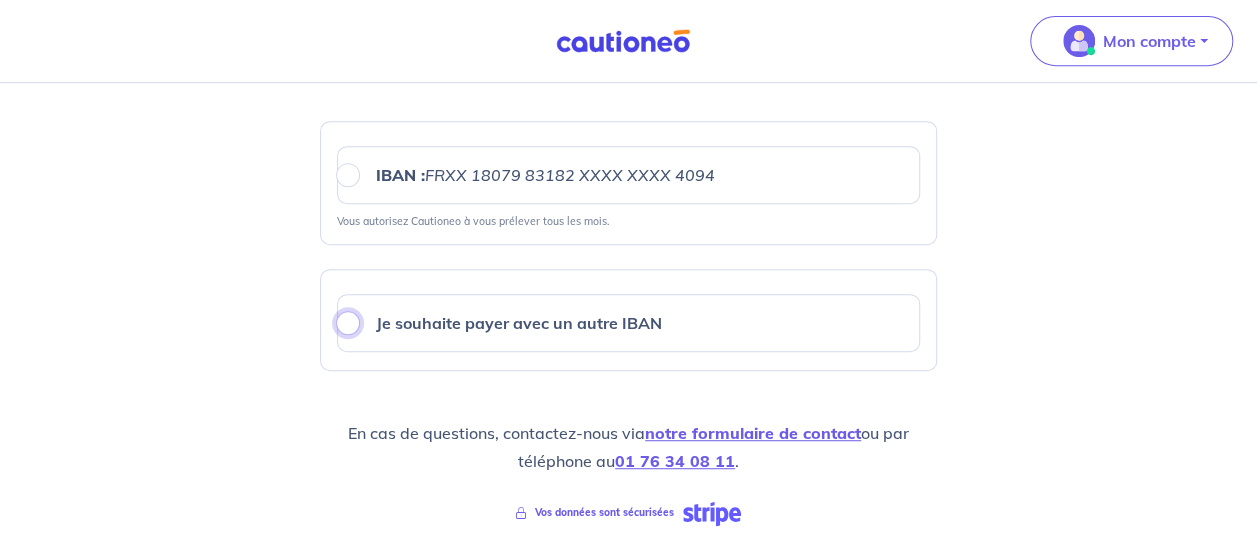 radio on "true" 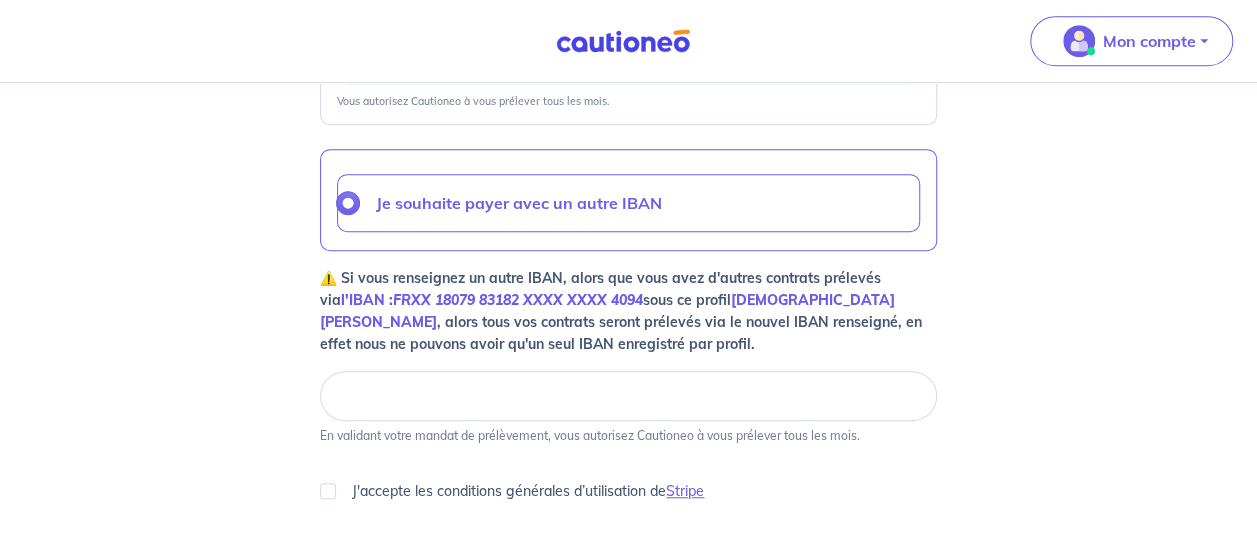 scroll, scrollTop: 516, scrollLeft: 0, axis: vertical 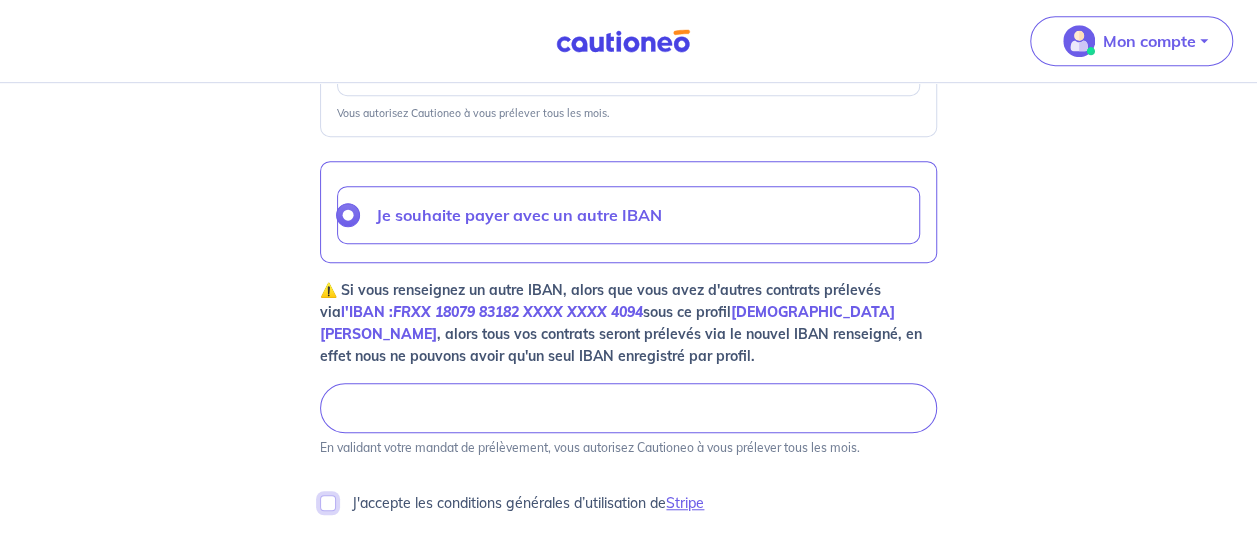 click on "J'accepte les conditions générales d’utilisation de  Stripe" at bounding box center (328, 503) 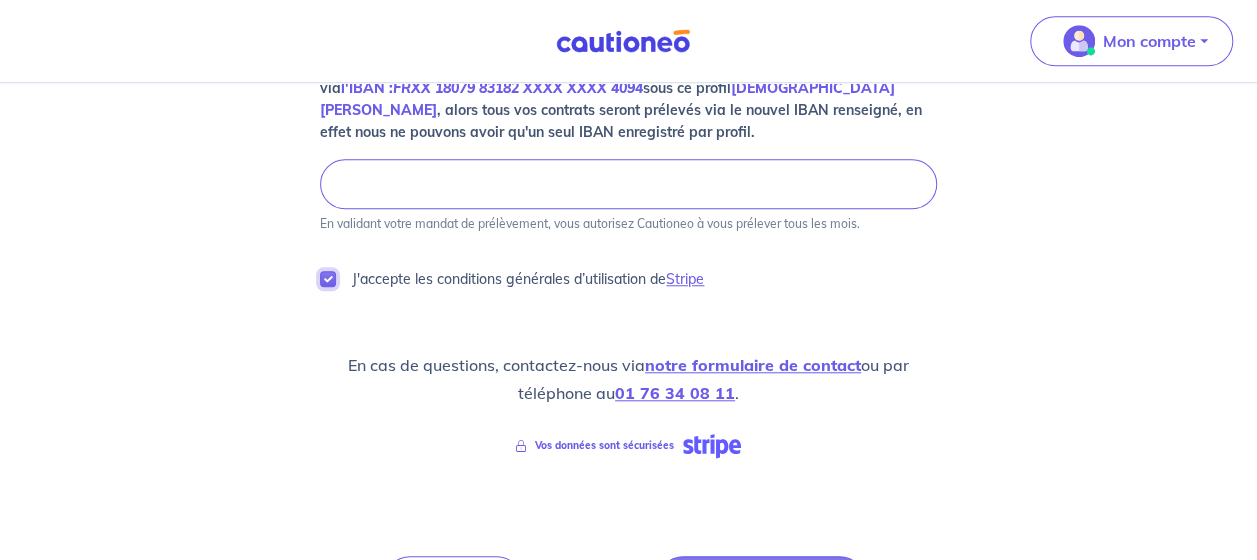 scroll, scrollTop: 811, scrollLeft: 0, axis: vertical 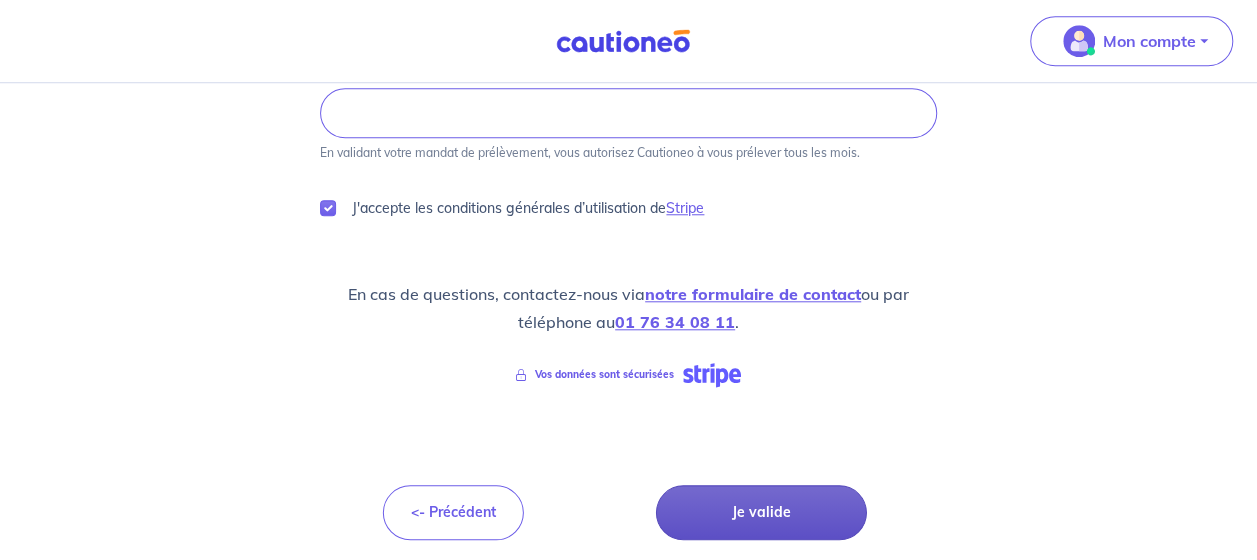 click on "Je valide" at bounding box center [761, 512] 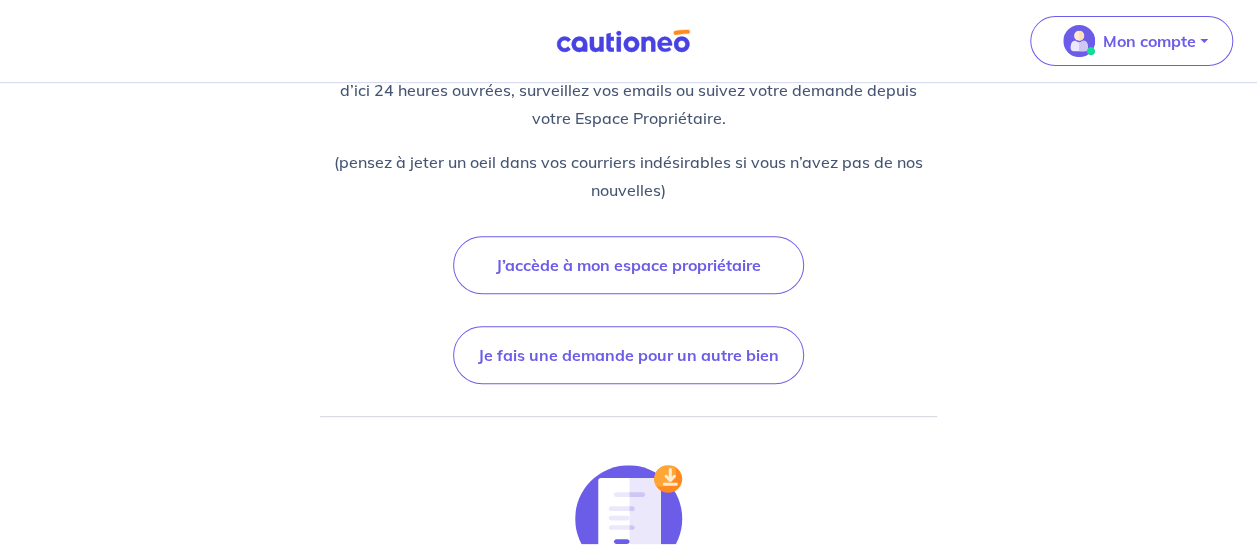 scroll, scrollTop: 0, scrollLeft: 0, axis: both 